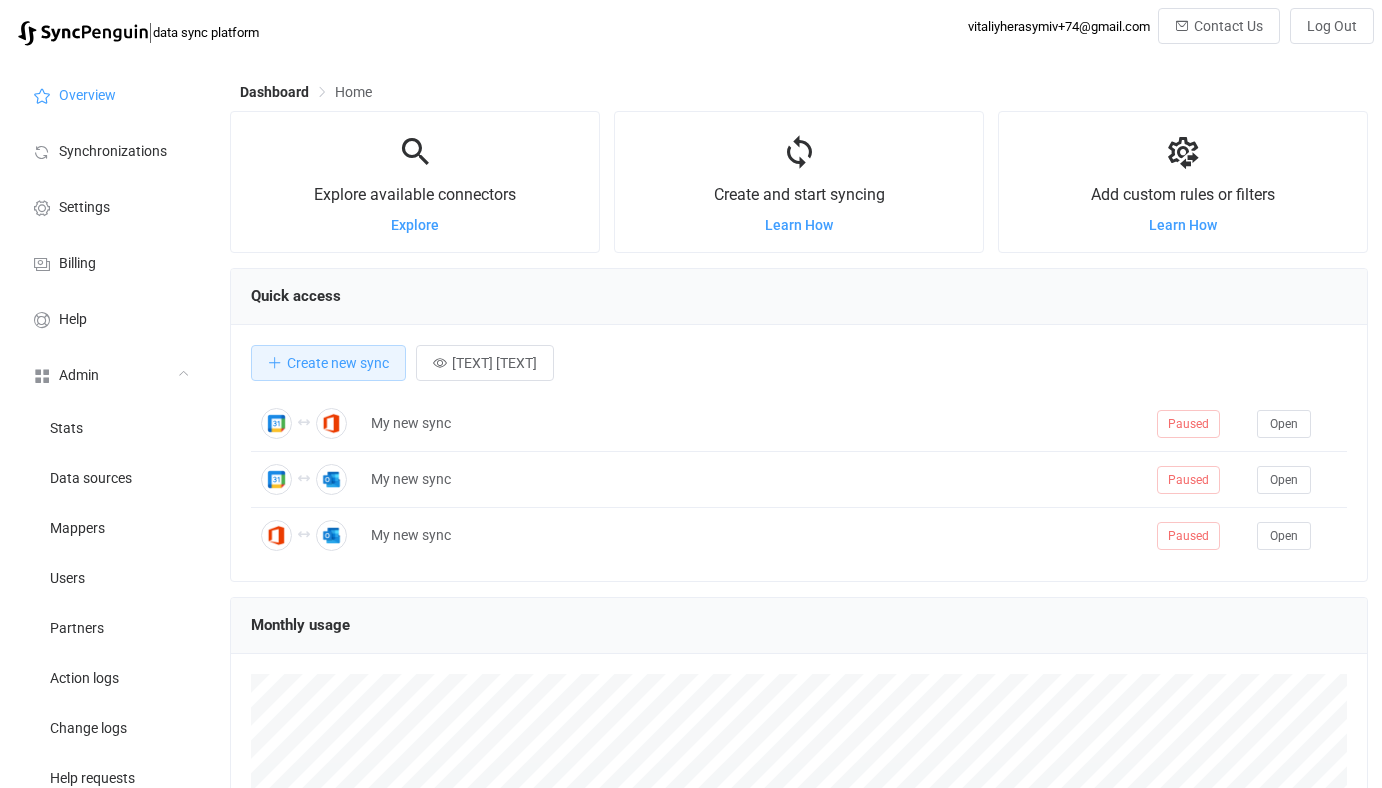 scroll, scrollTop: 0, scrollLeft: 0, axis: both 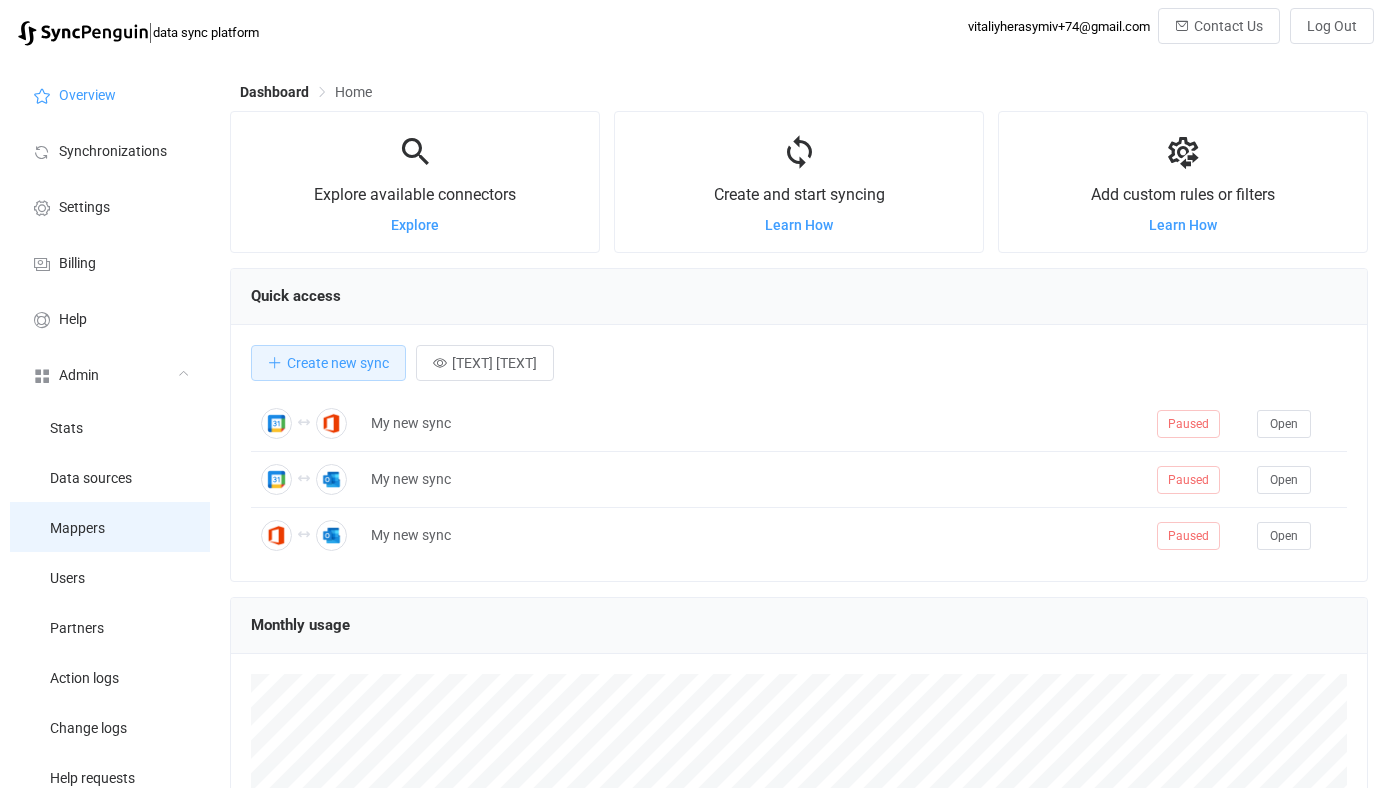 click on "Mappers" at bounding box center [110, 527] 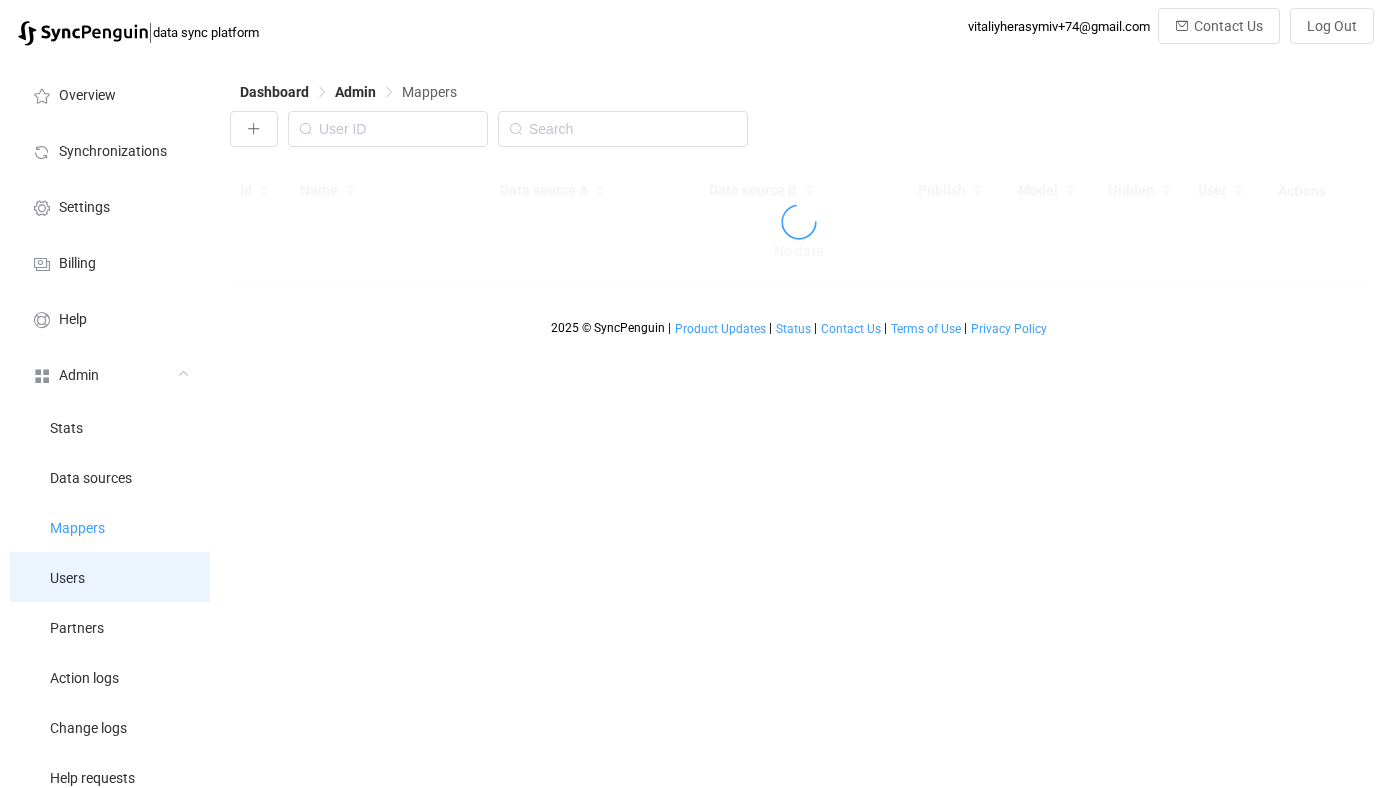 click on "Users" at bounding box center (110, 577) 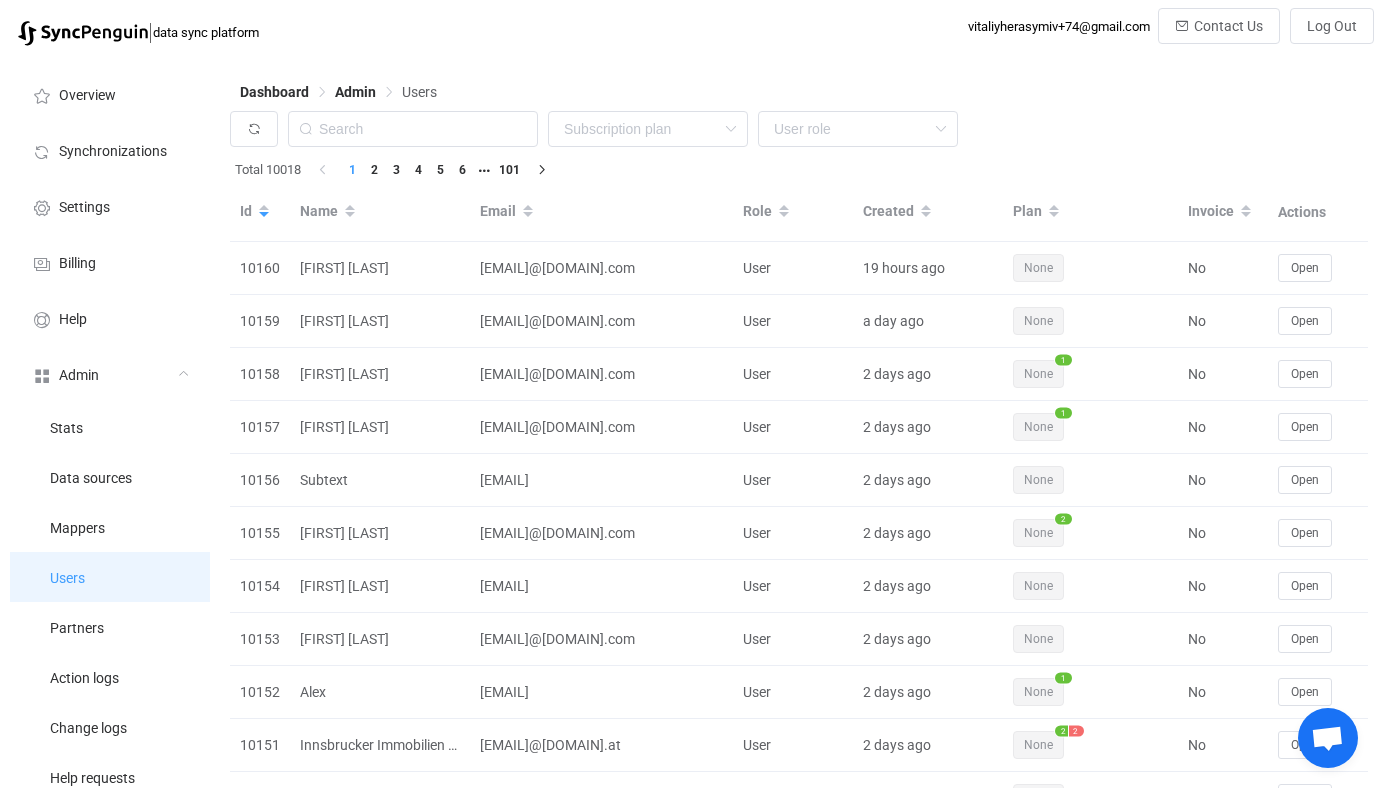 type 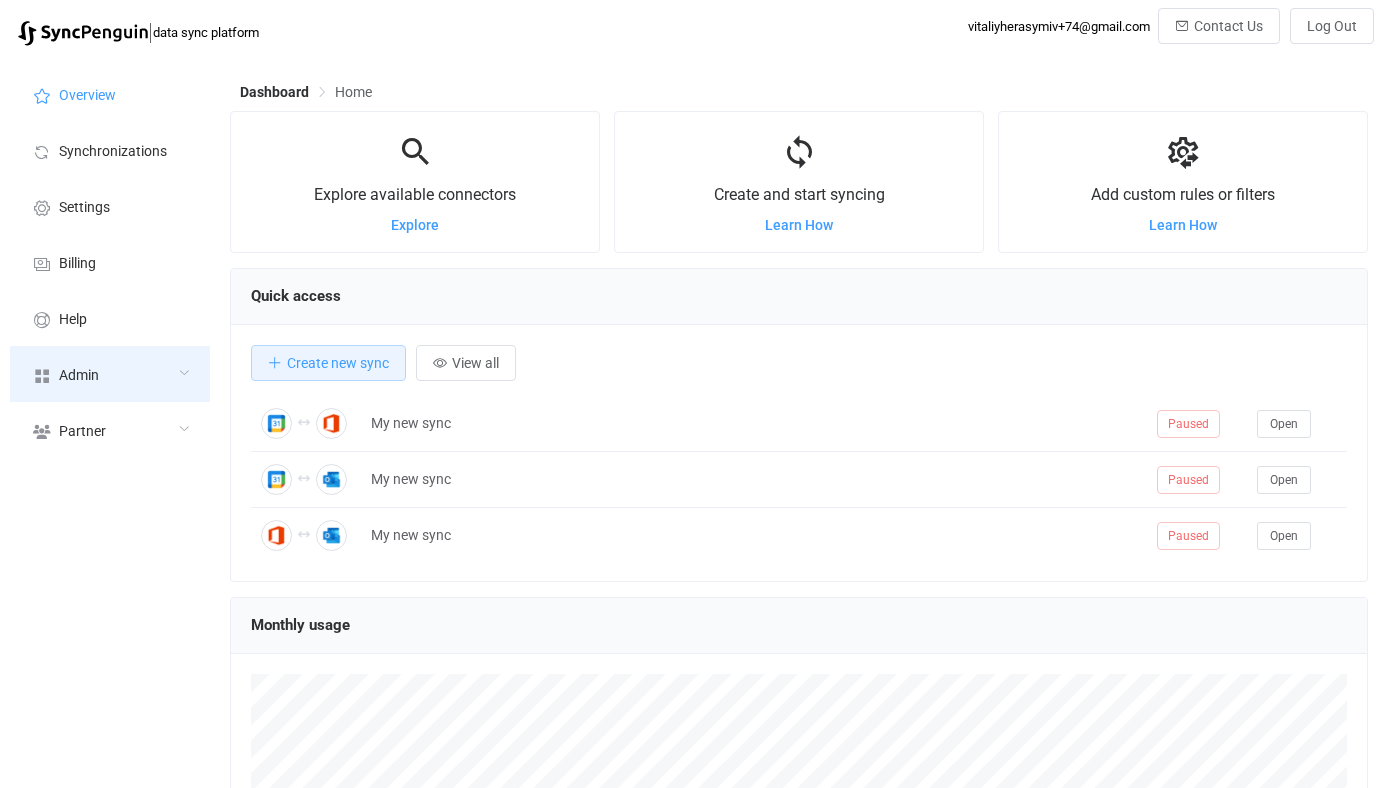 scroll, scrollTop: 0, scrollLeft: 0, axis: both 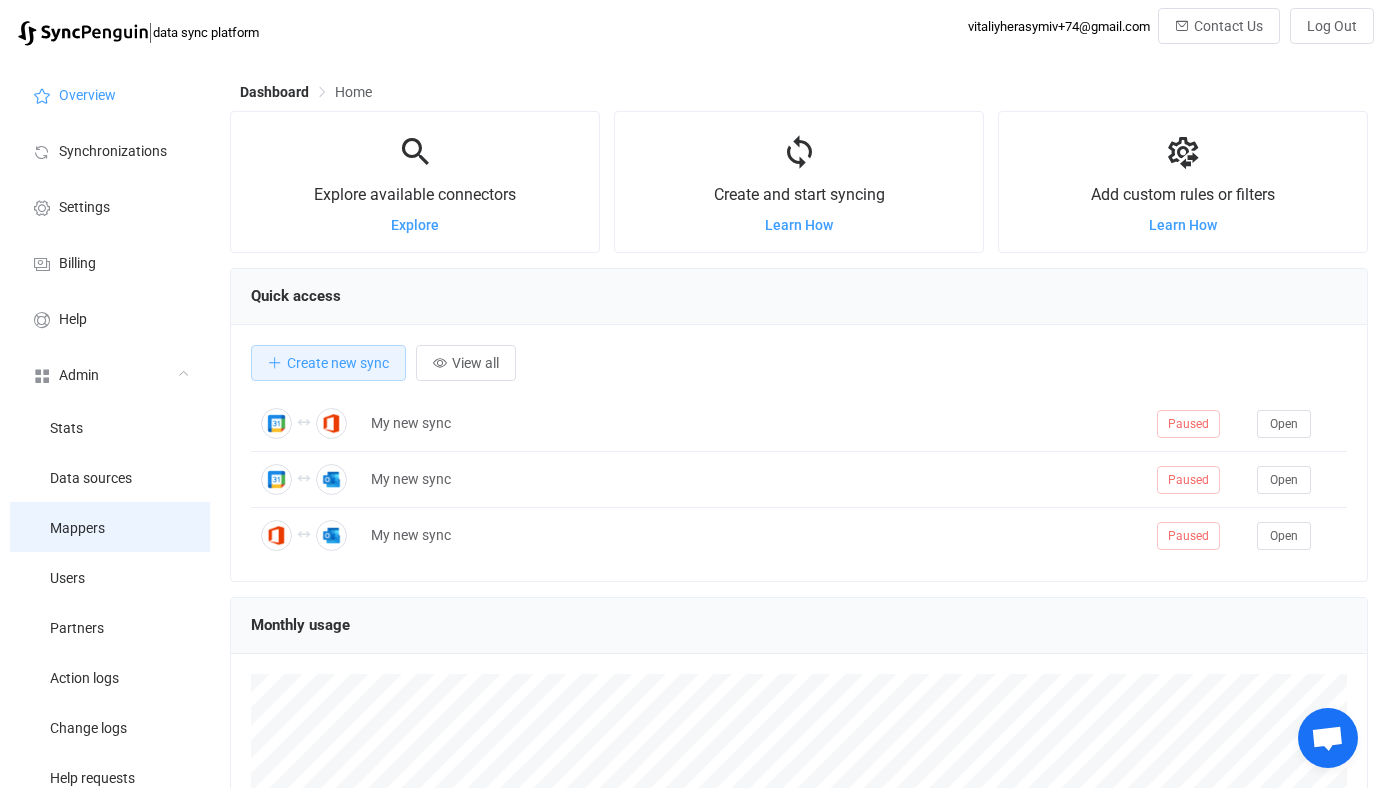 click on "Mappers" at bounding box center [110, 527] 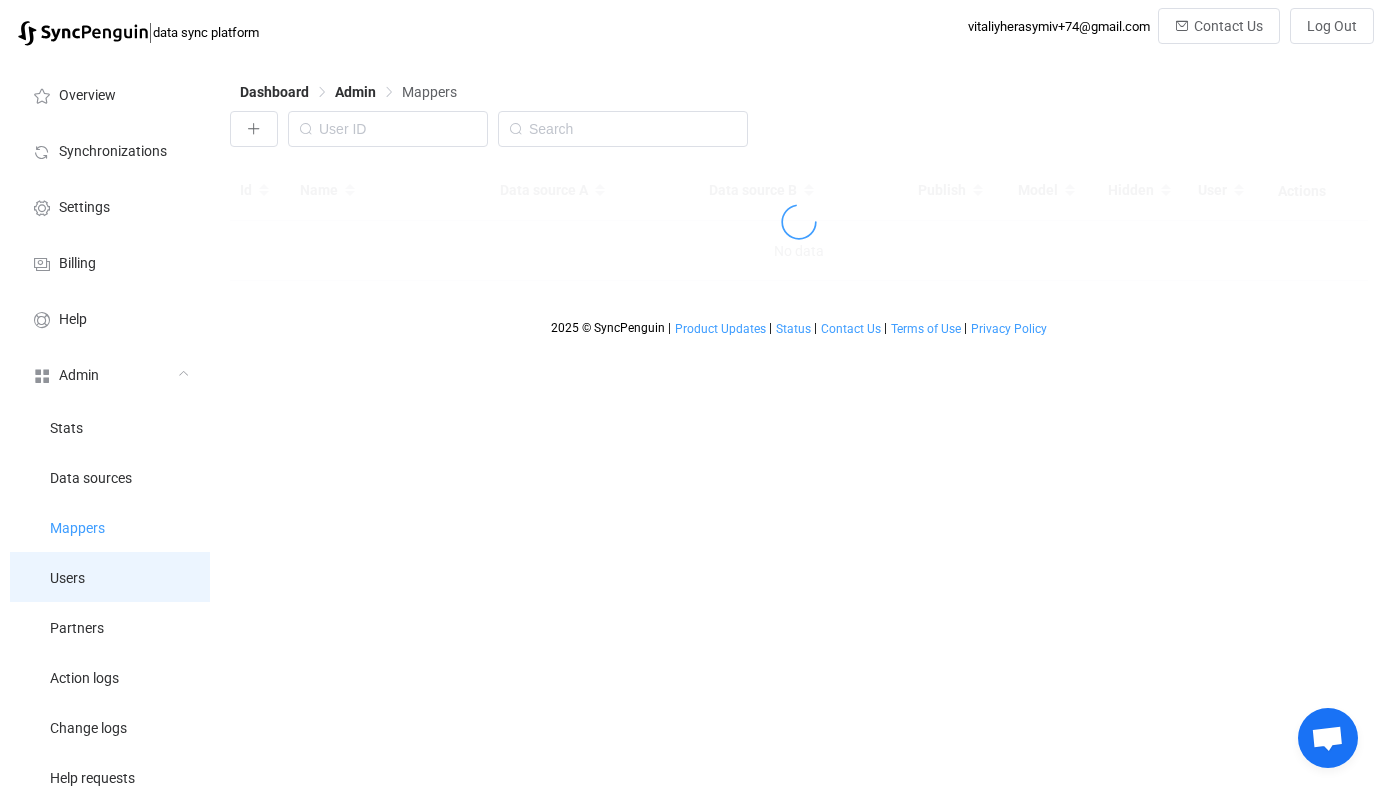 click on "Users" at bounding box center [110, 577] 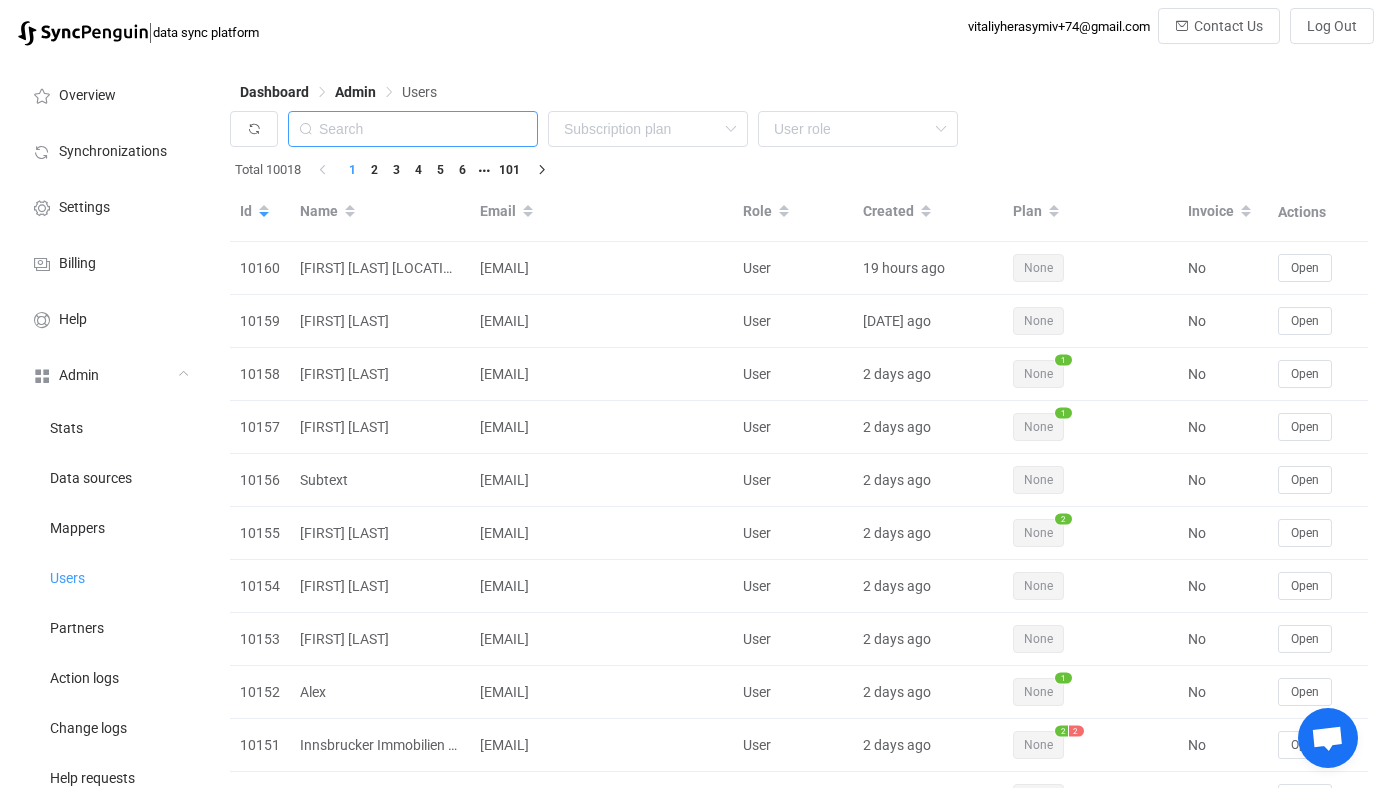 click at bounding box center [413, 129] 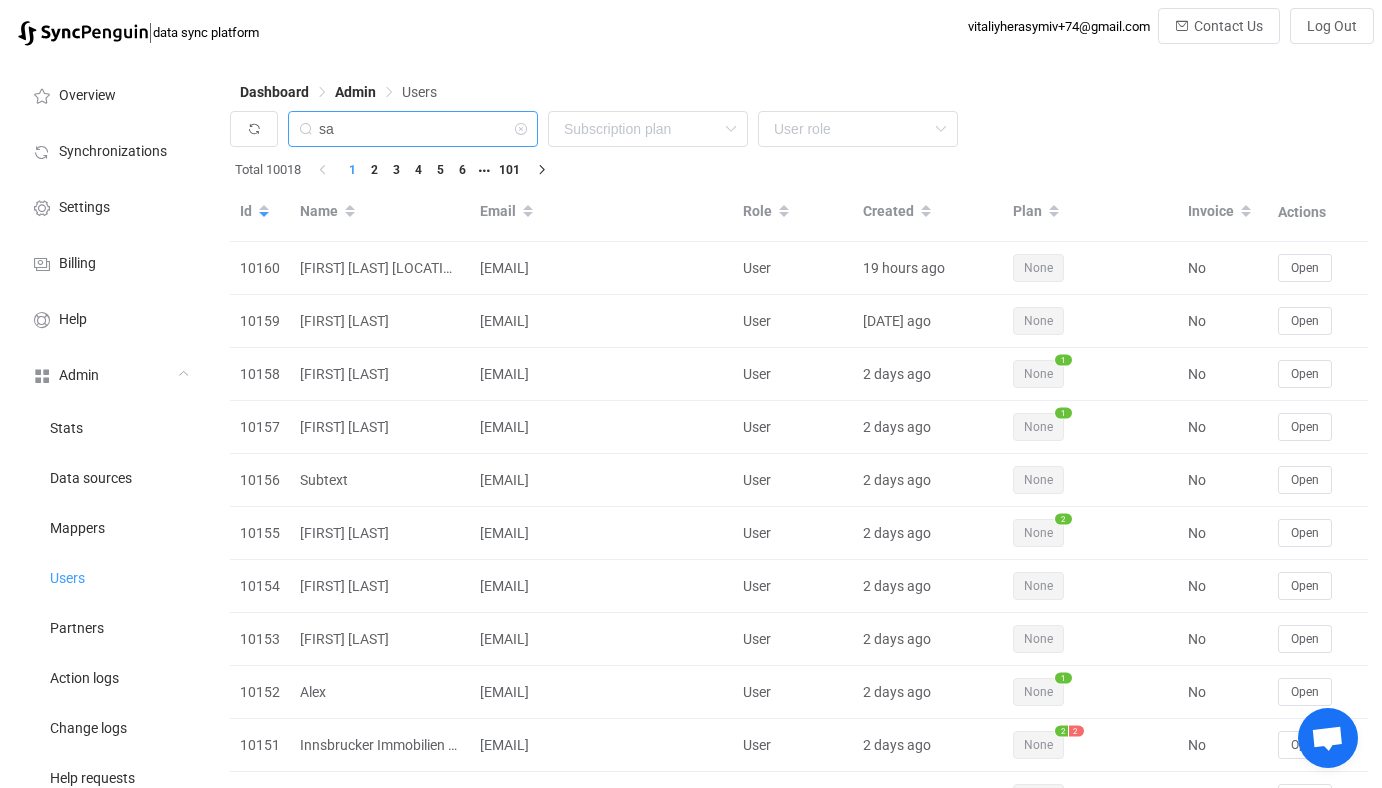 type on "s" 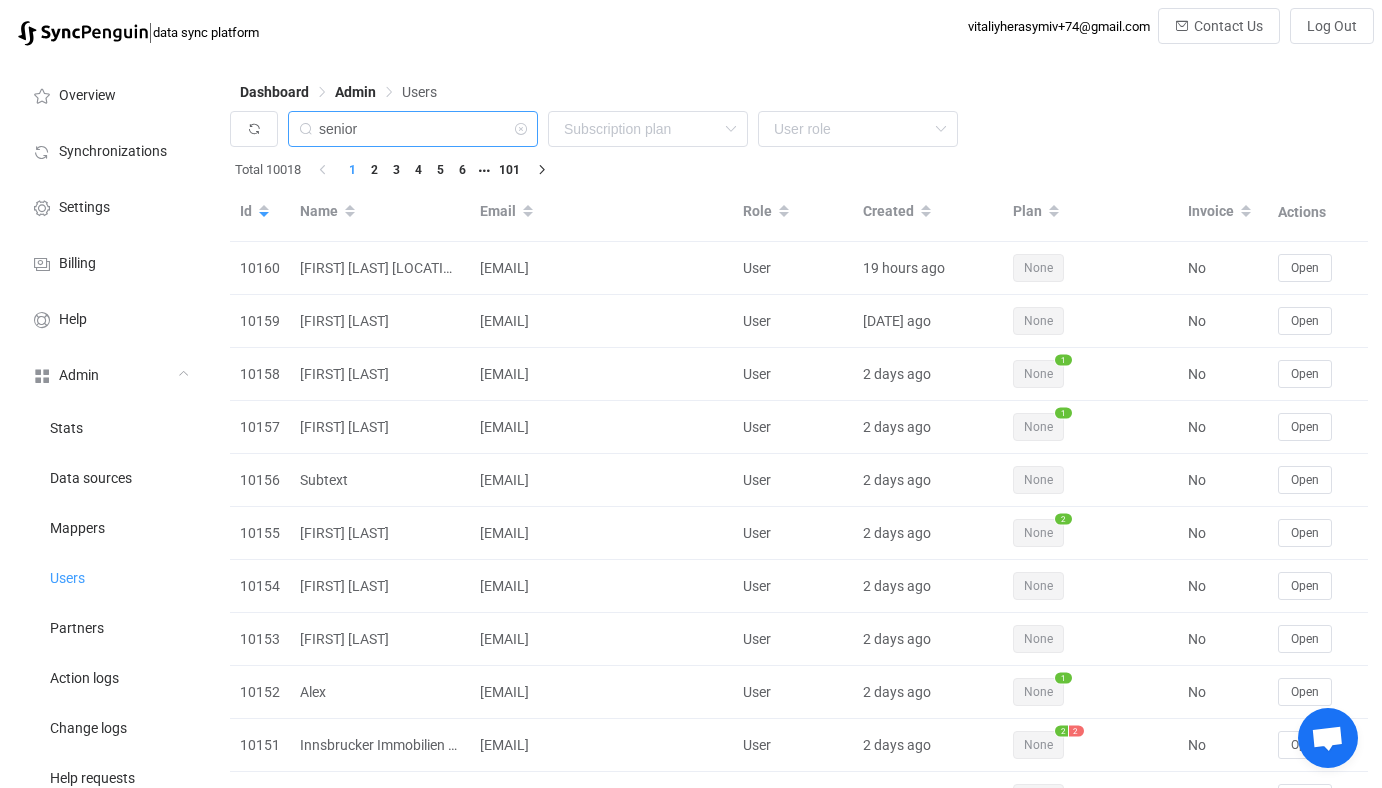 type on "senior" 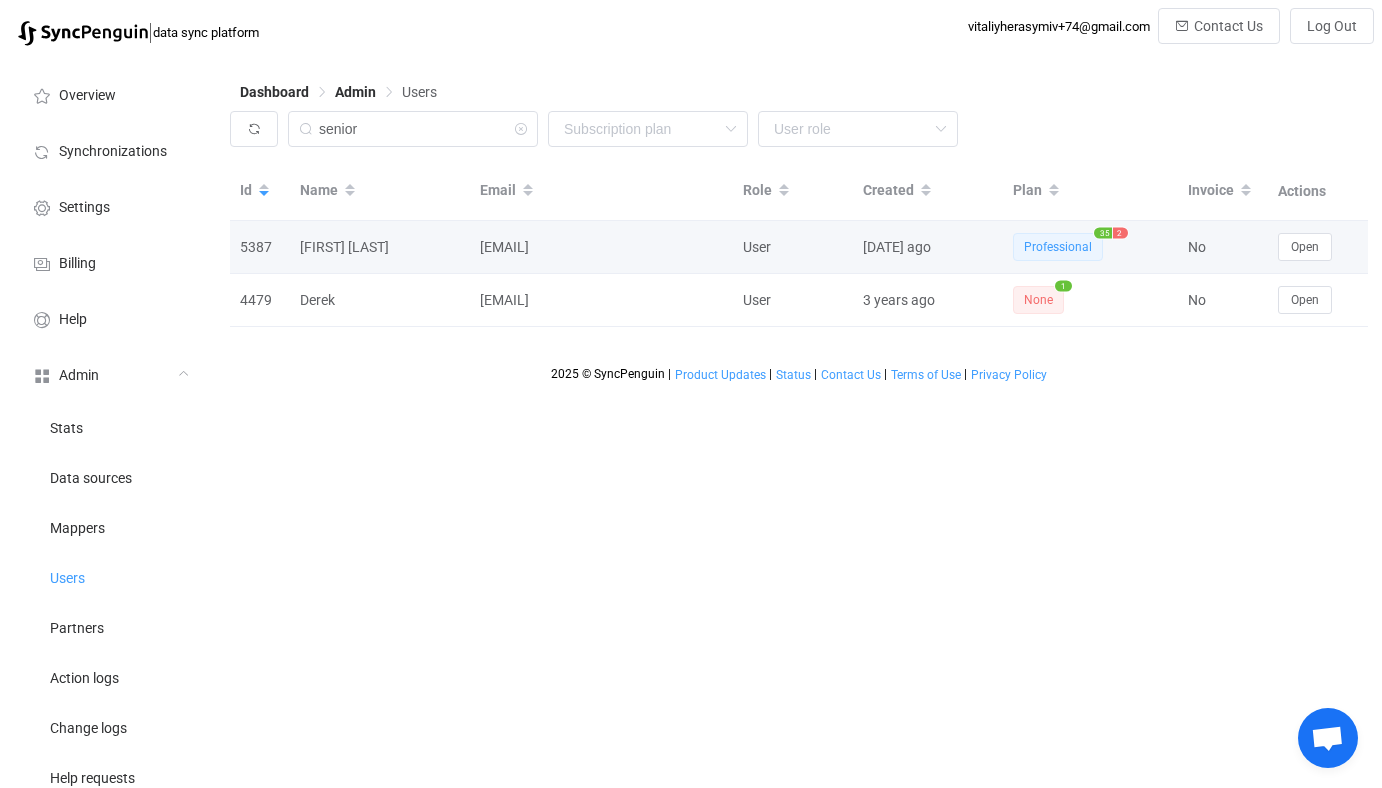 click on "Open" at bounding box center (1318, 247) 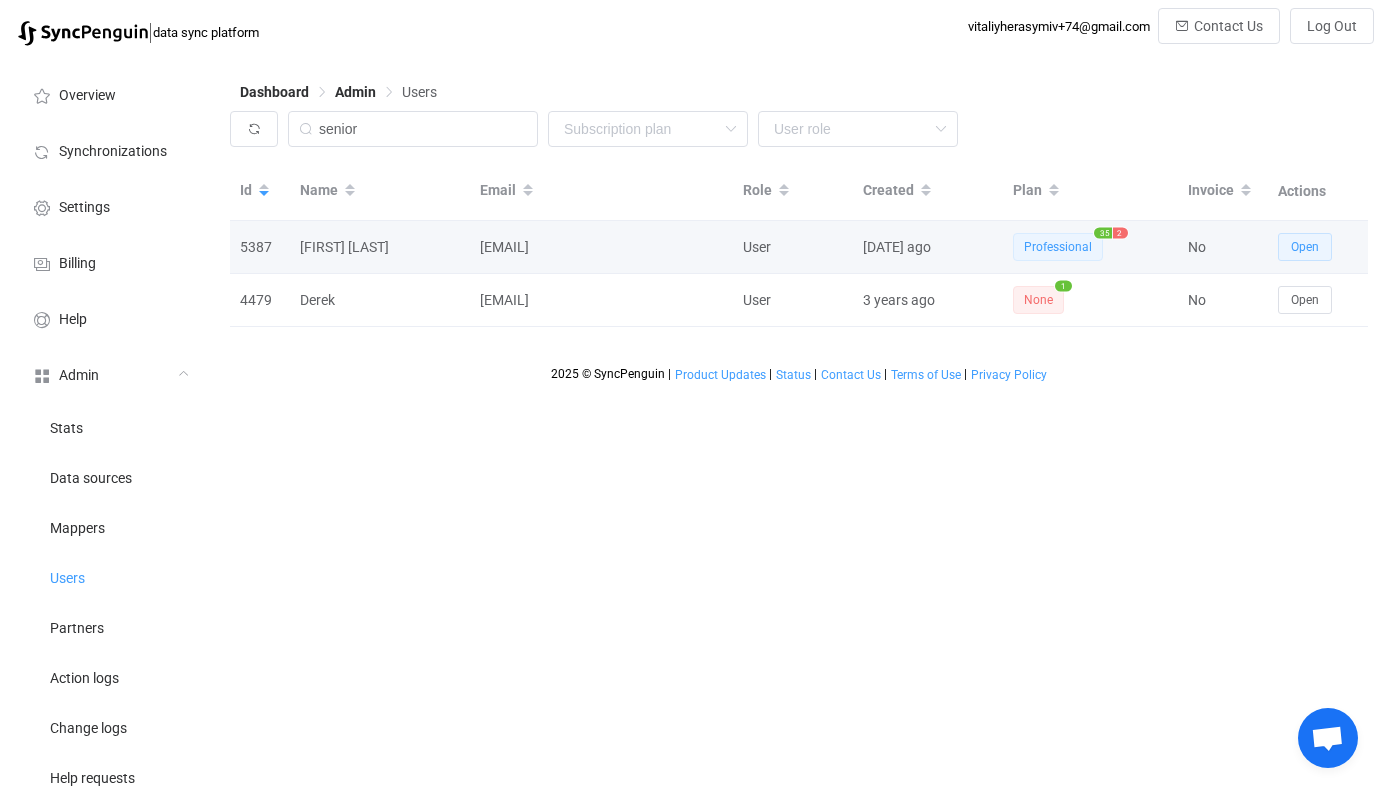 click on "Open" at bounding box center (1305, 247) 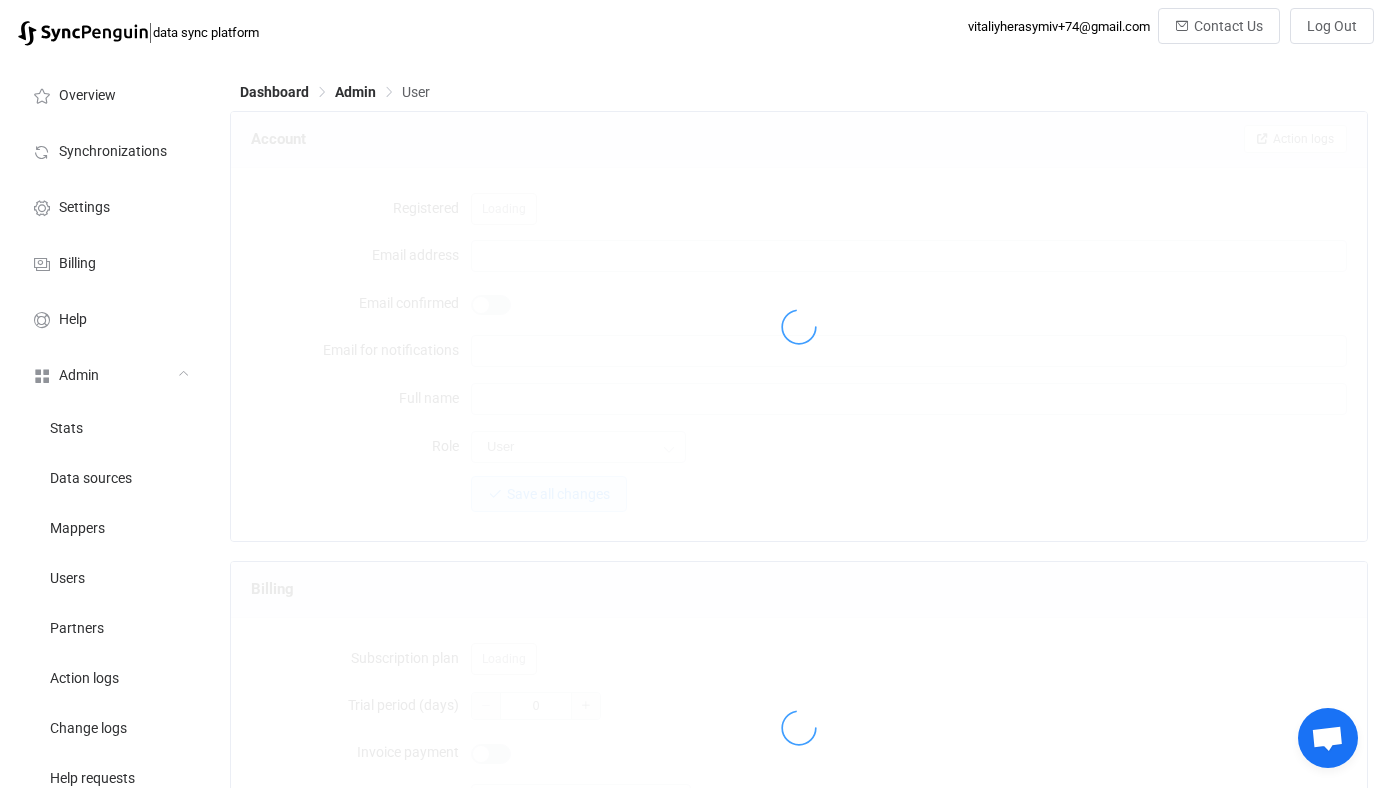 type on "[EMAIL]" 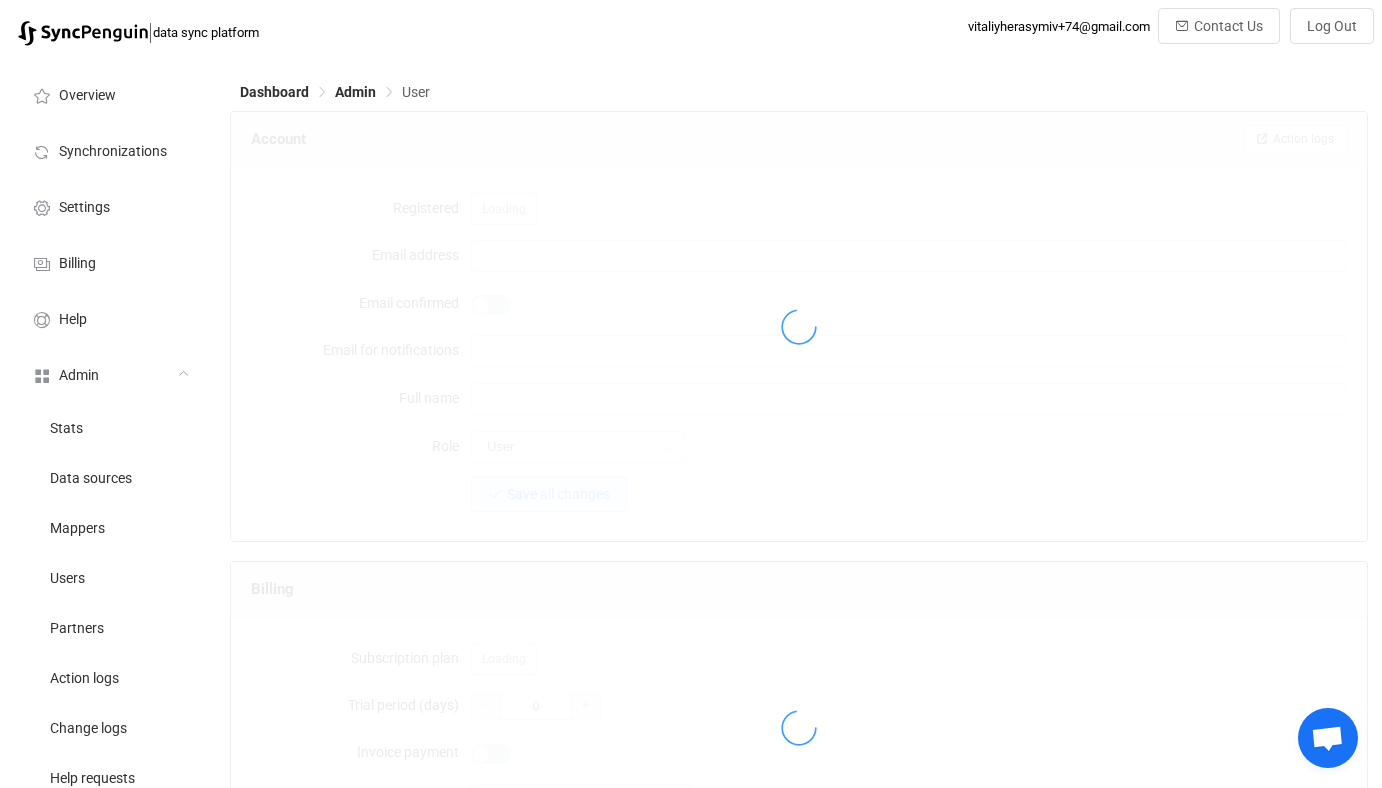 type on "[FIRST] [LAST]" 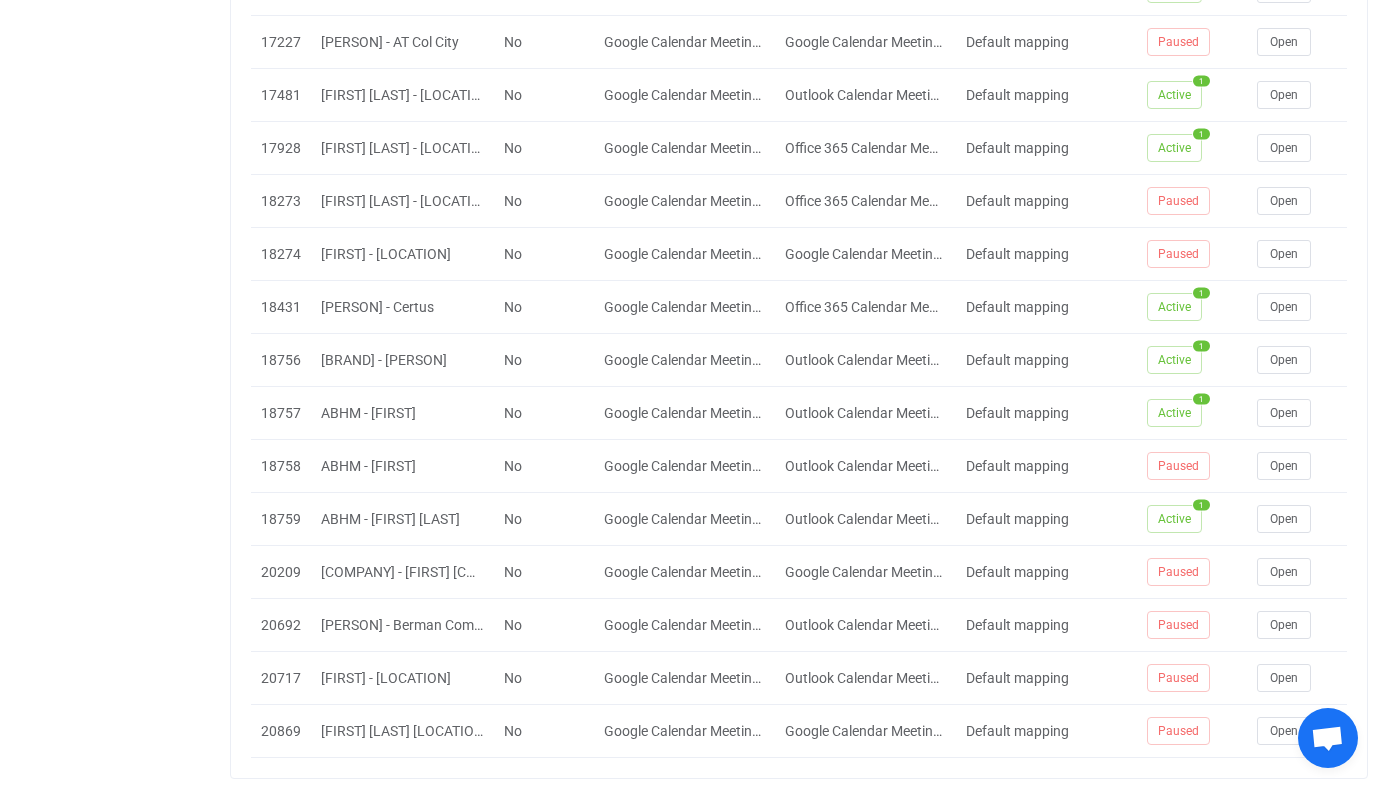 scroll, scrollTop: 12342, scrollLeft: 0, axis: vertical 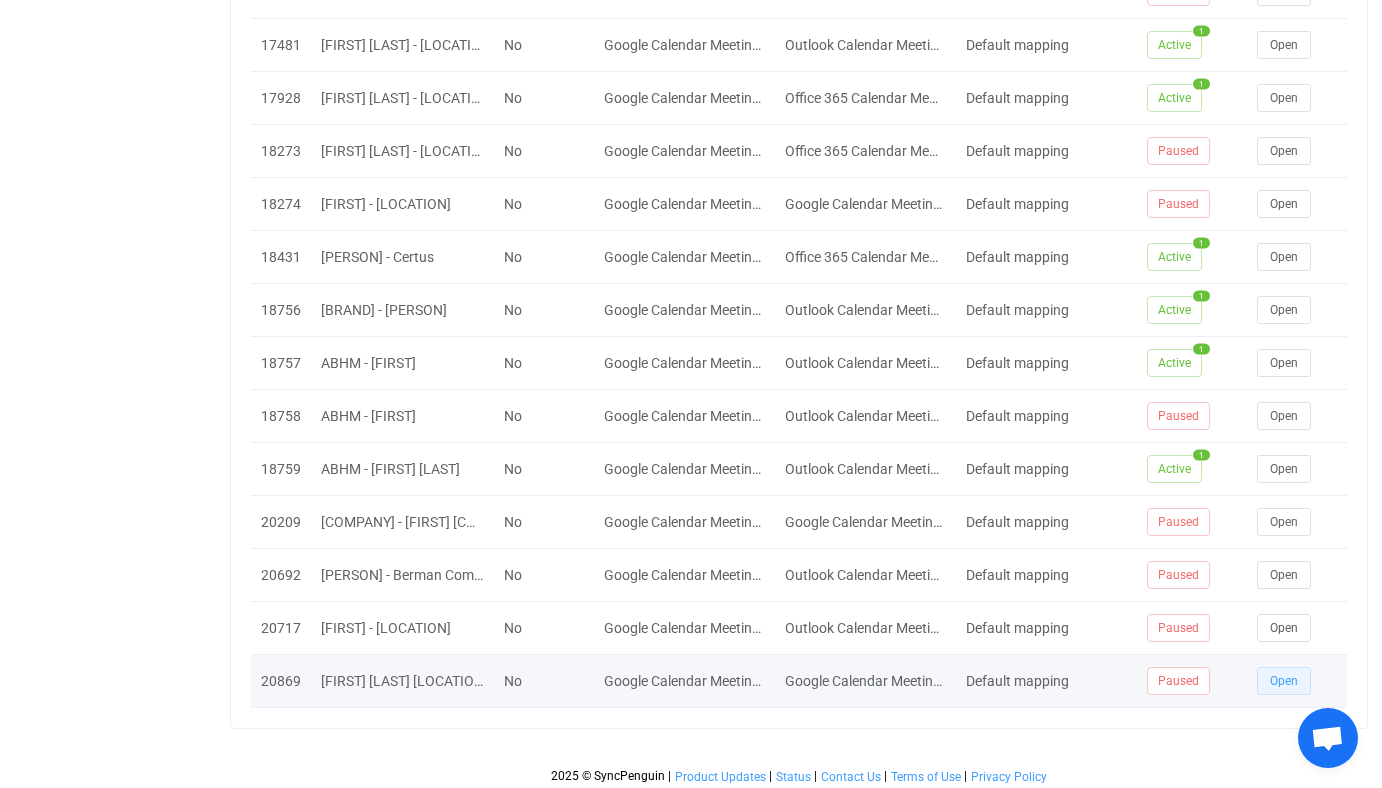 click on "Open" at bounding box center [1284, 681] 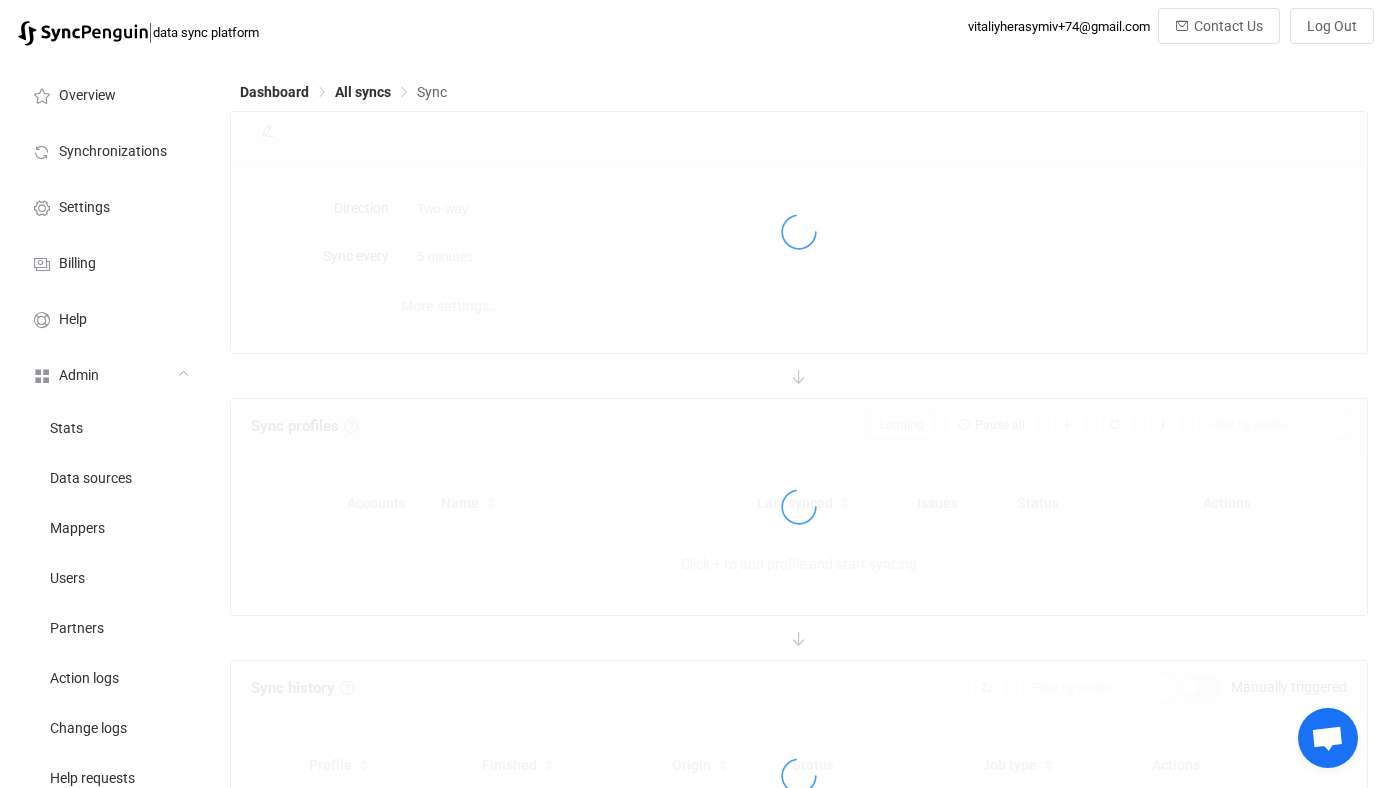 type on "10 minutes" 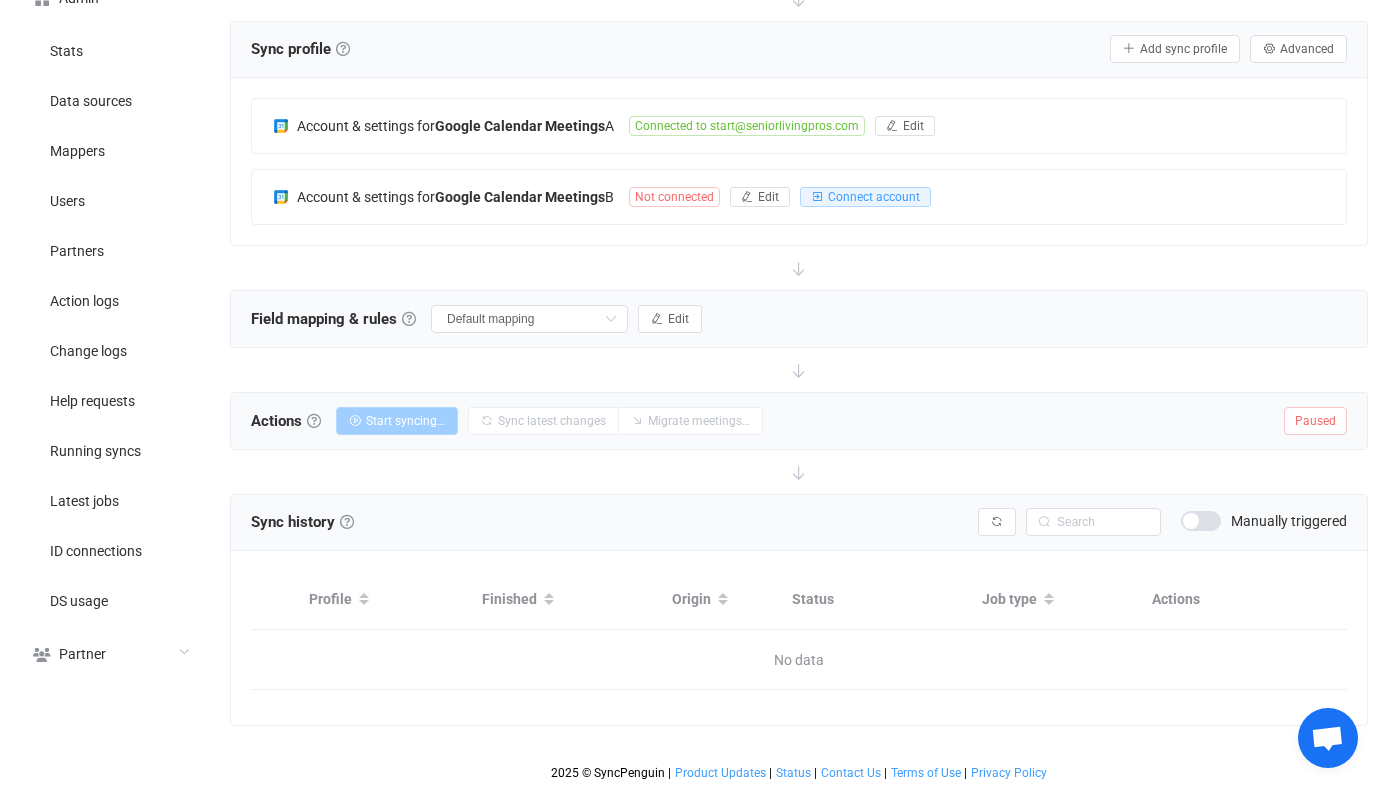 scroll, scrollTop: 52, scrollLeft: 0, axis: vertical 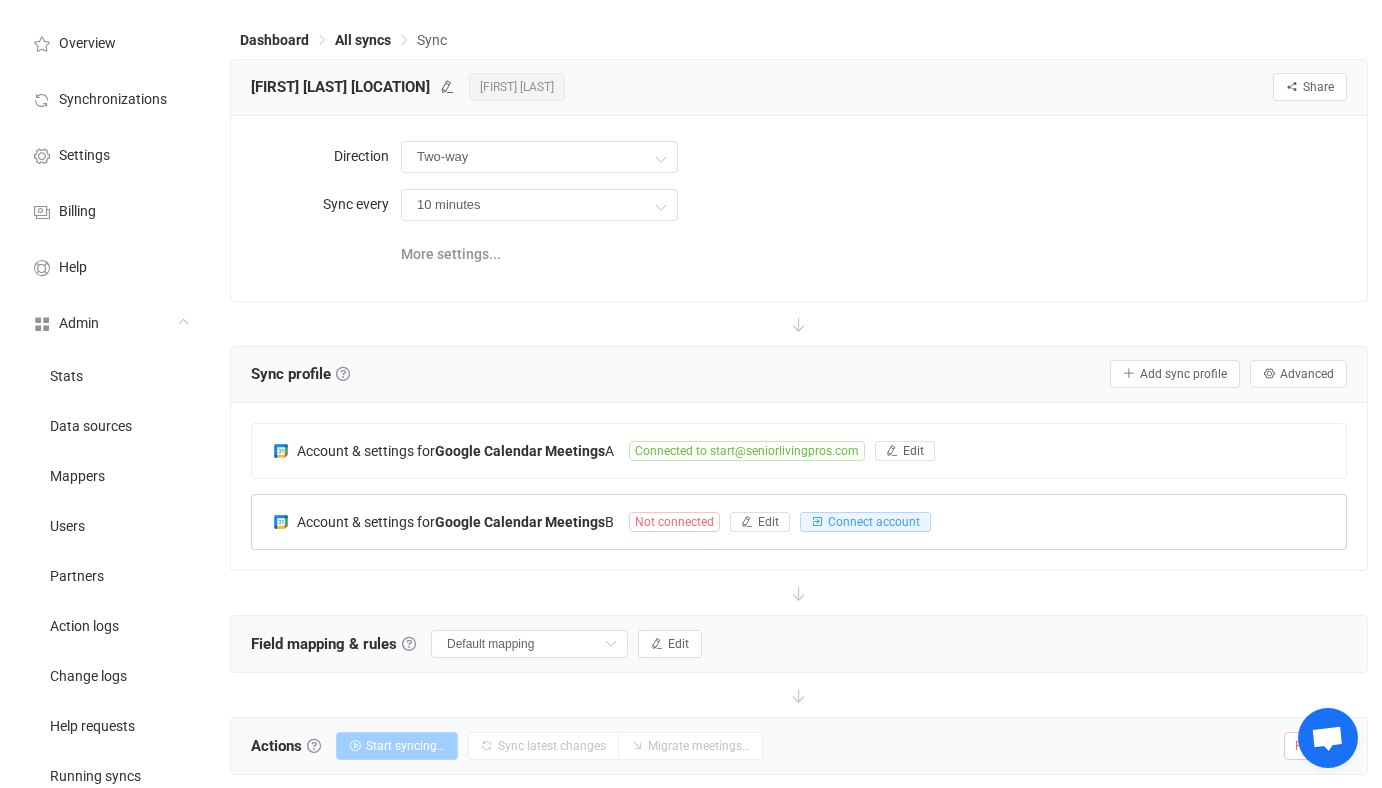 click on "Google Calendar Meetings" at bounding box center (520, 522) 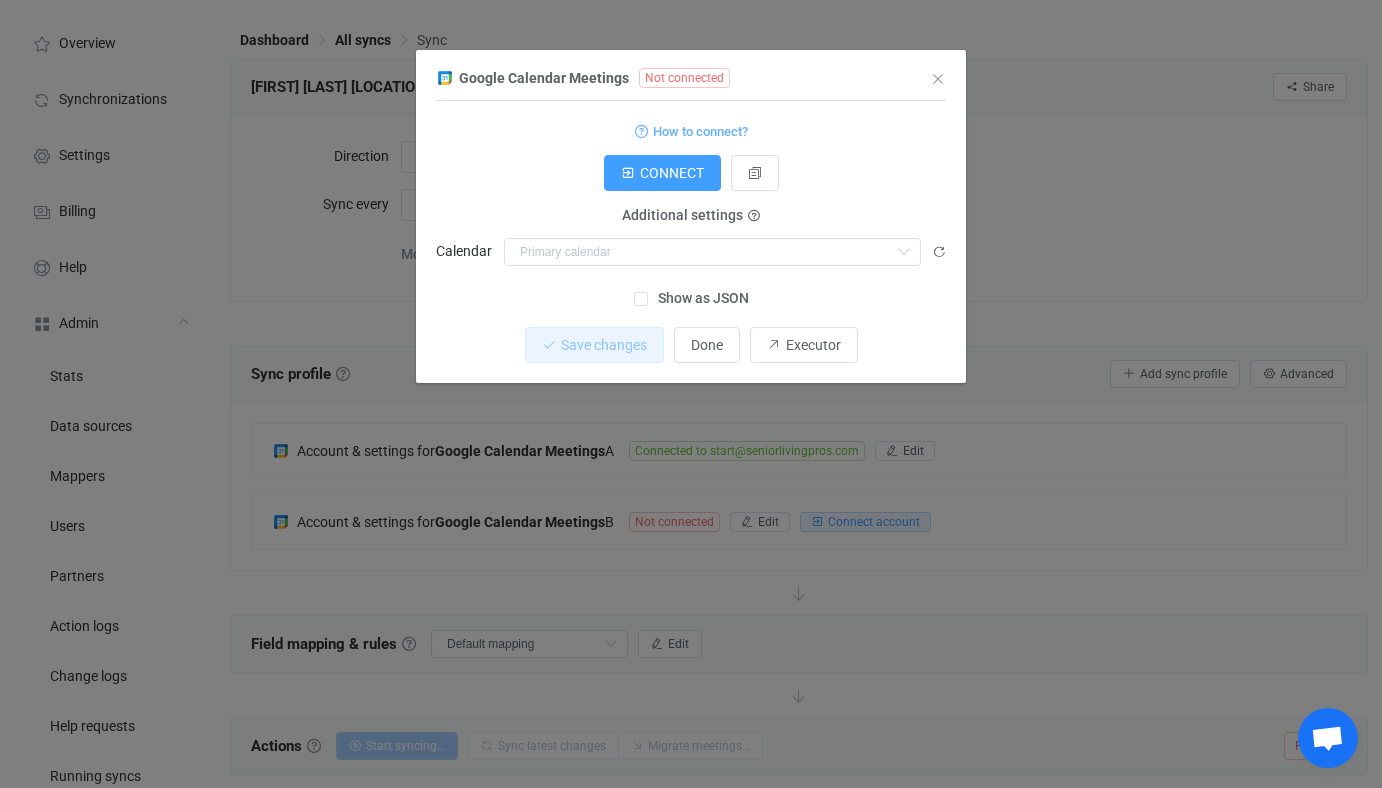 click on "1   Standard output:
Output saved to the file
How to connect?
CONNECT Service account Service account JSON Service account Admin email User group User group
Nothing found or no access
Additional settings User email Additional settings Calendar
Nothing found or no access" at bounding box center [691, 191] 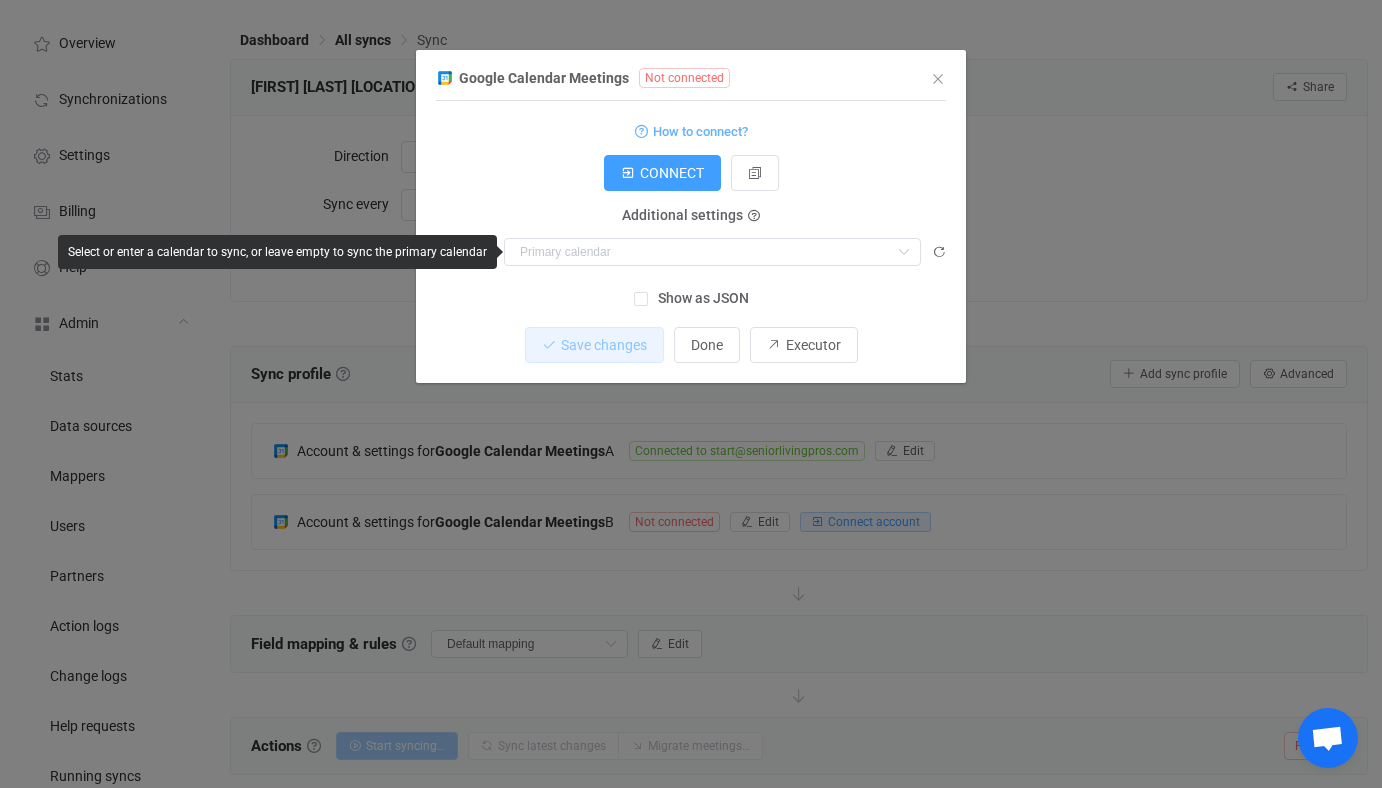 click on "Google Calendar Meetings Not connected 1   Standard output:
Output saved to the file
How to connect?
CONNECT Service account Service account JSON Service account Admin email User group User group
Nothing found or no access
Additional settings User email Additional settings Calendar
Nothing found or no access
Show as JSON Save changes Done Executor" at bounding box center (691, 394) 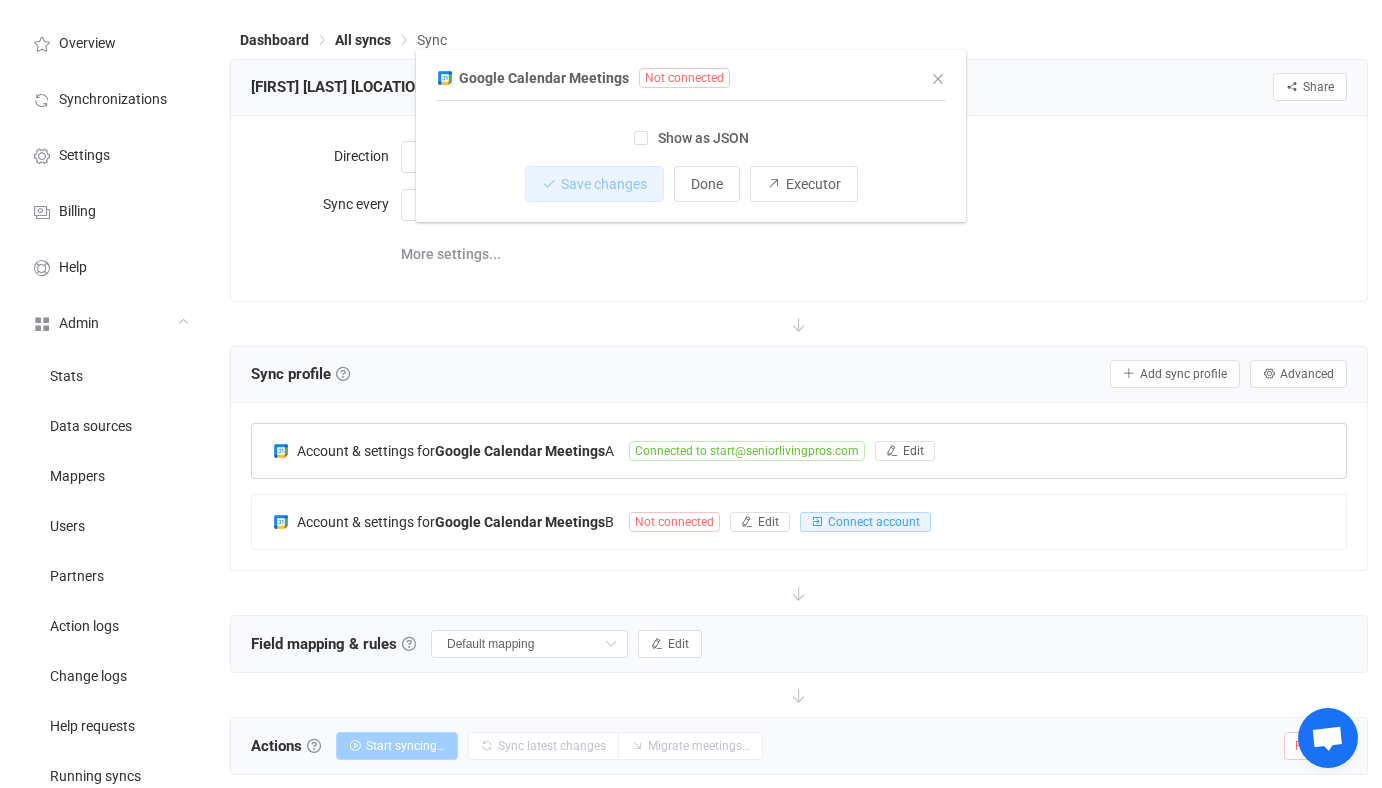 click on "Account & settings for  Google Calendar Meetings  A
Connected  to start@seniorlivingpros.com Edit" at bounding box center [799, 451] 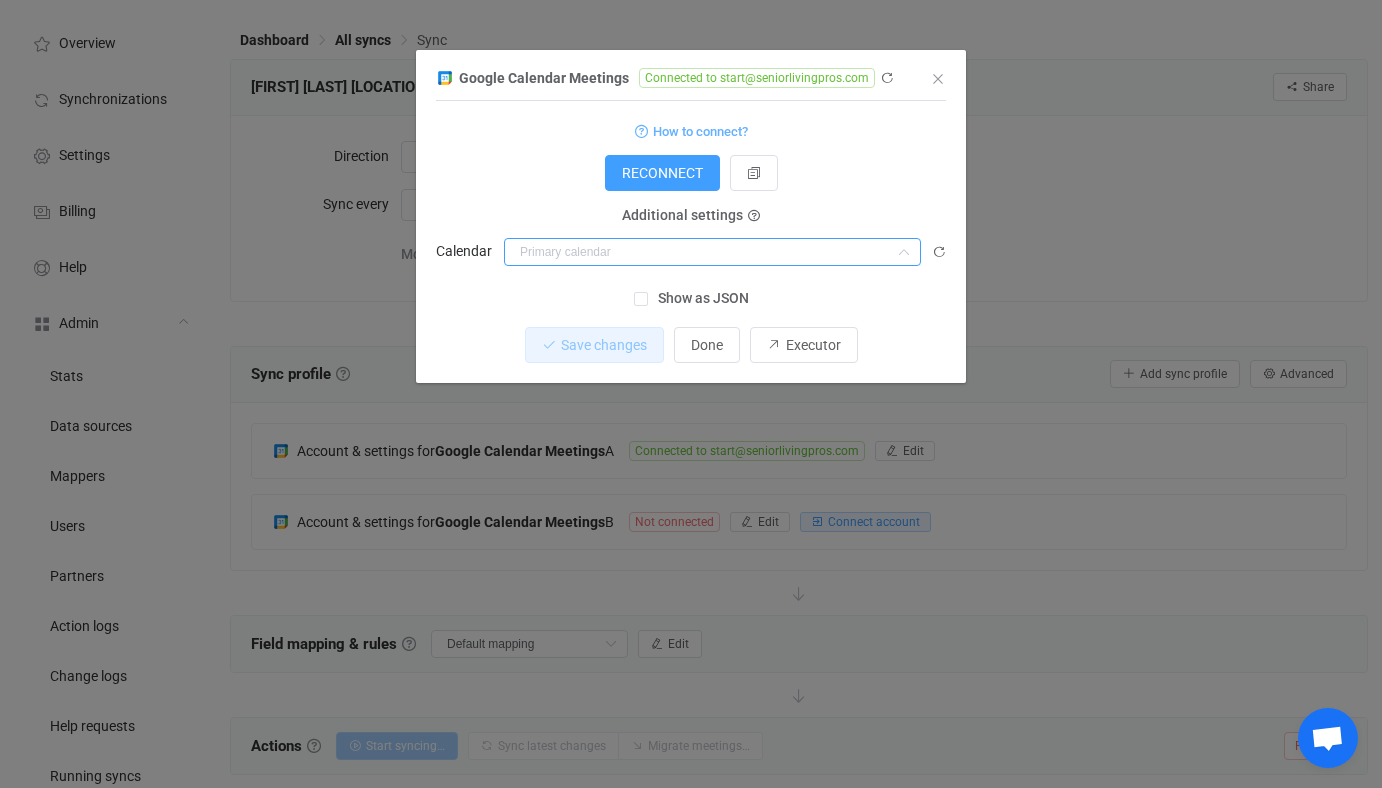 click at bounding box center [712, 252] 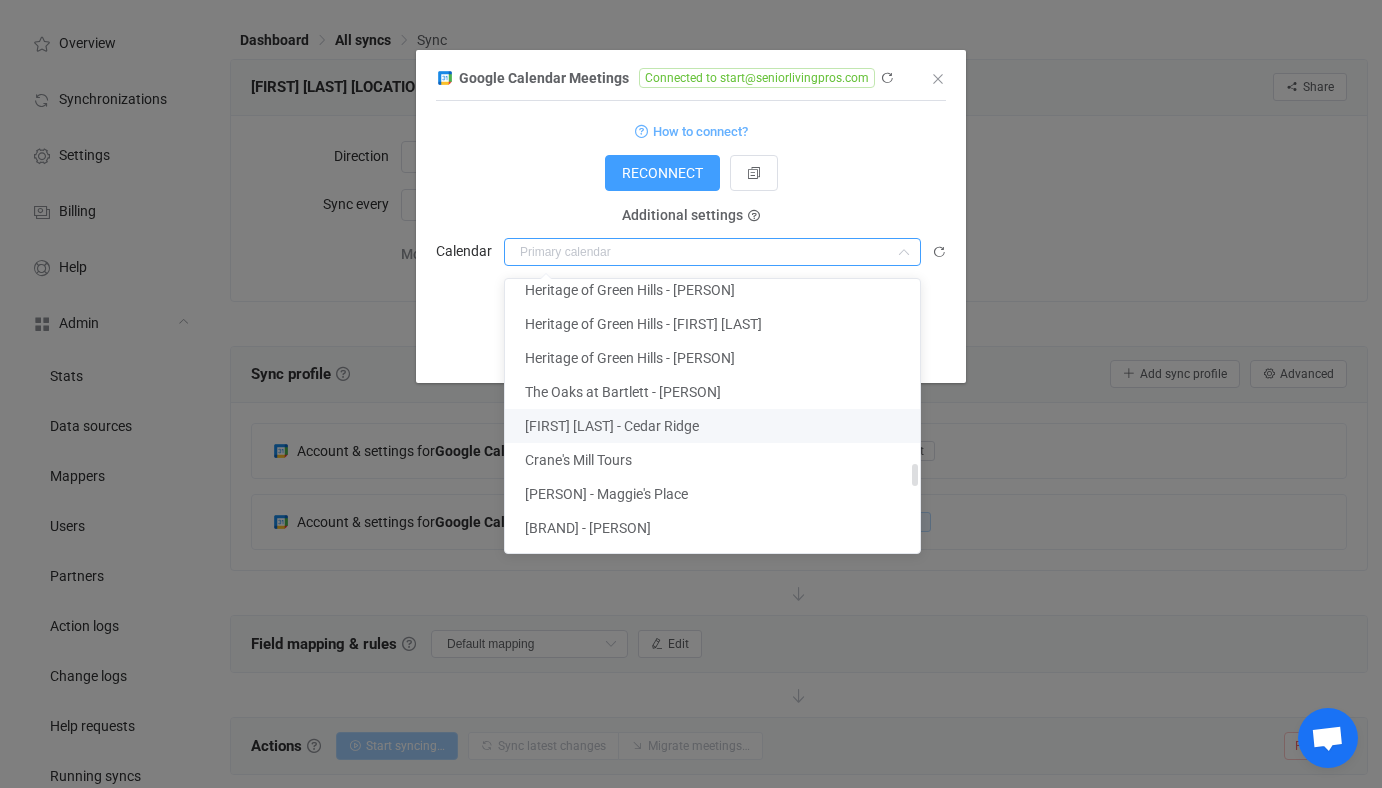 scroll, scrollTop: 2286, scrollLeft: 0, axis: vertical 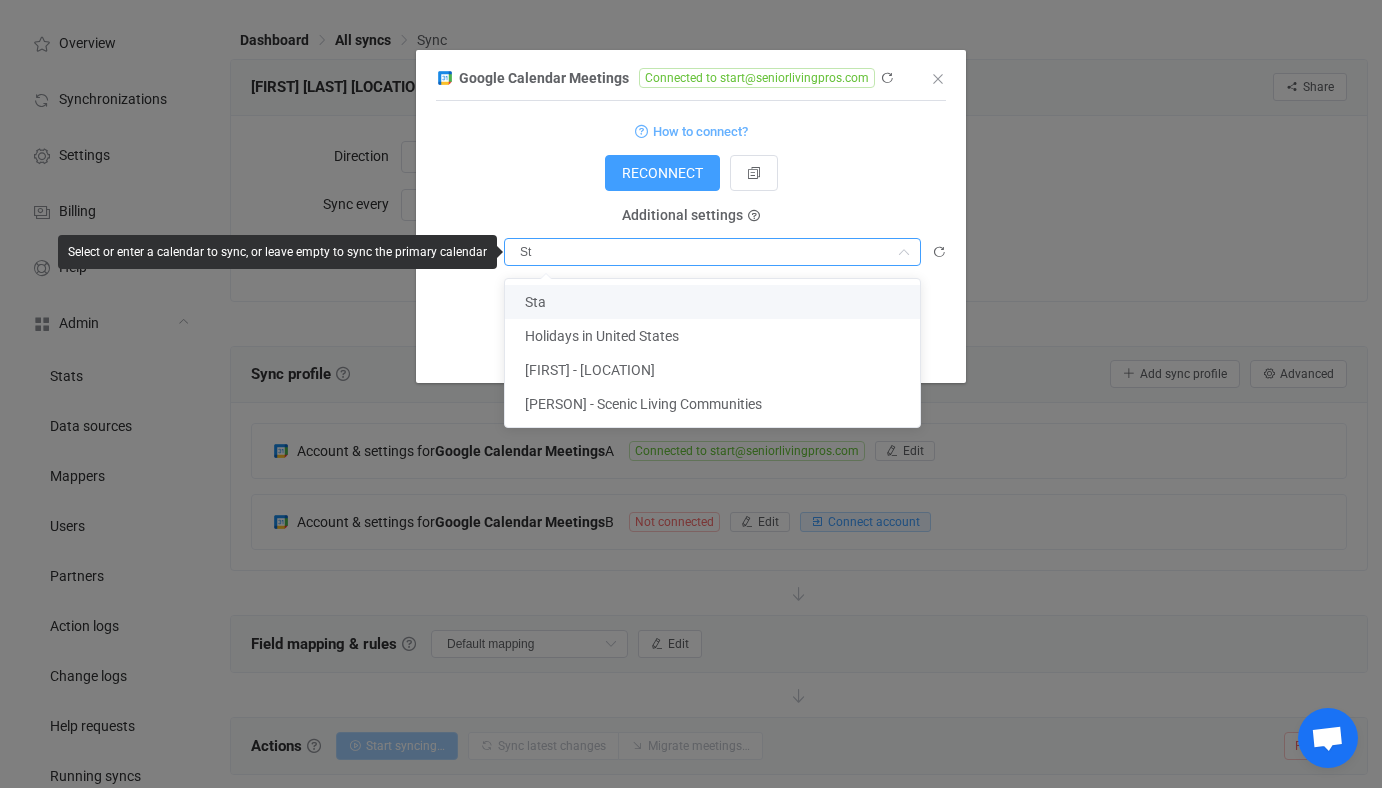 type on "S" 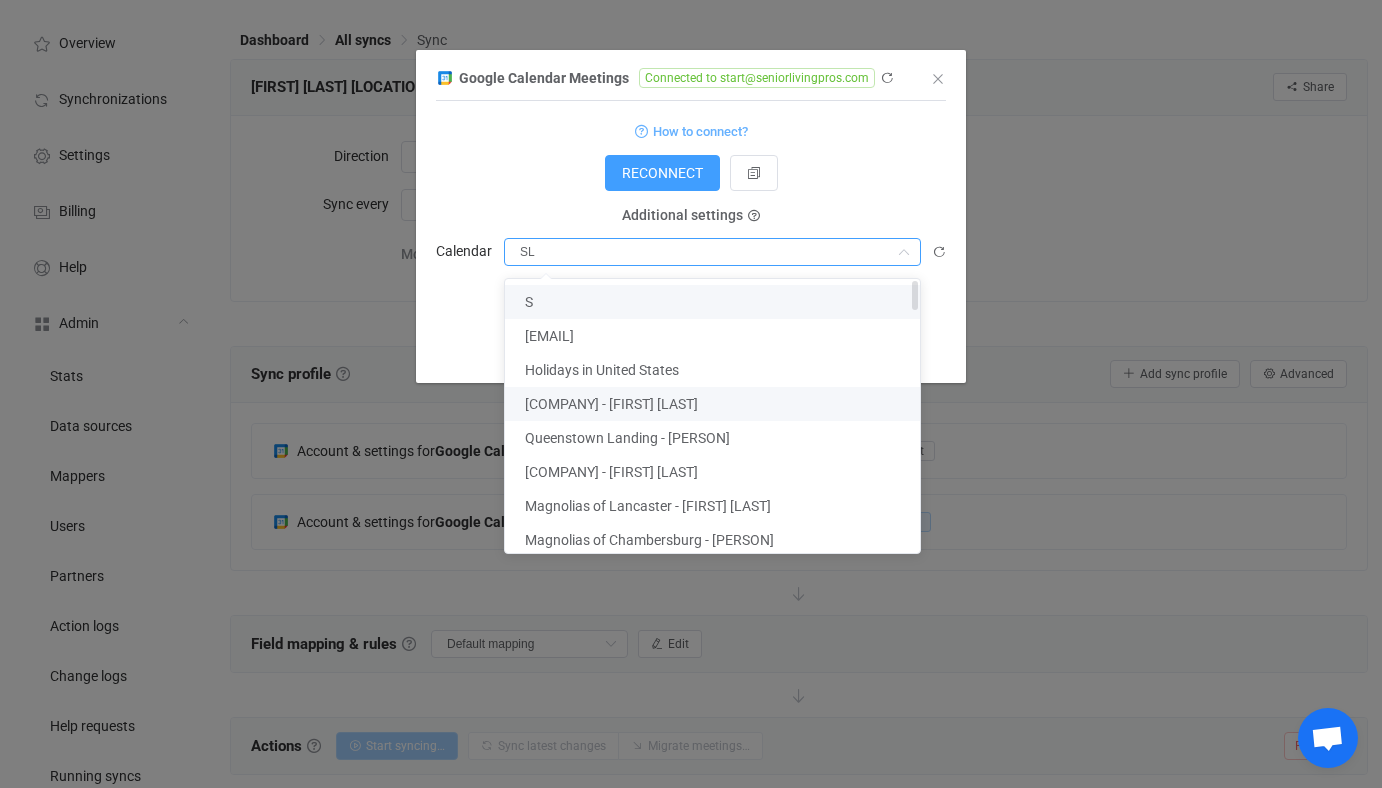 type on "SLP" 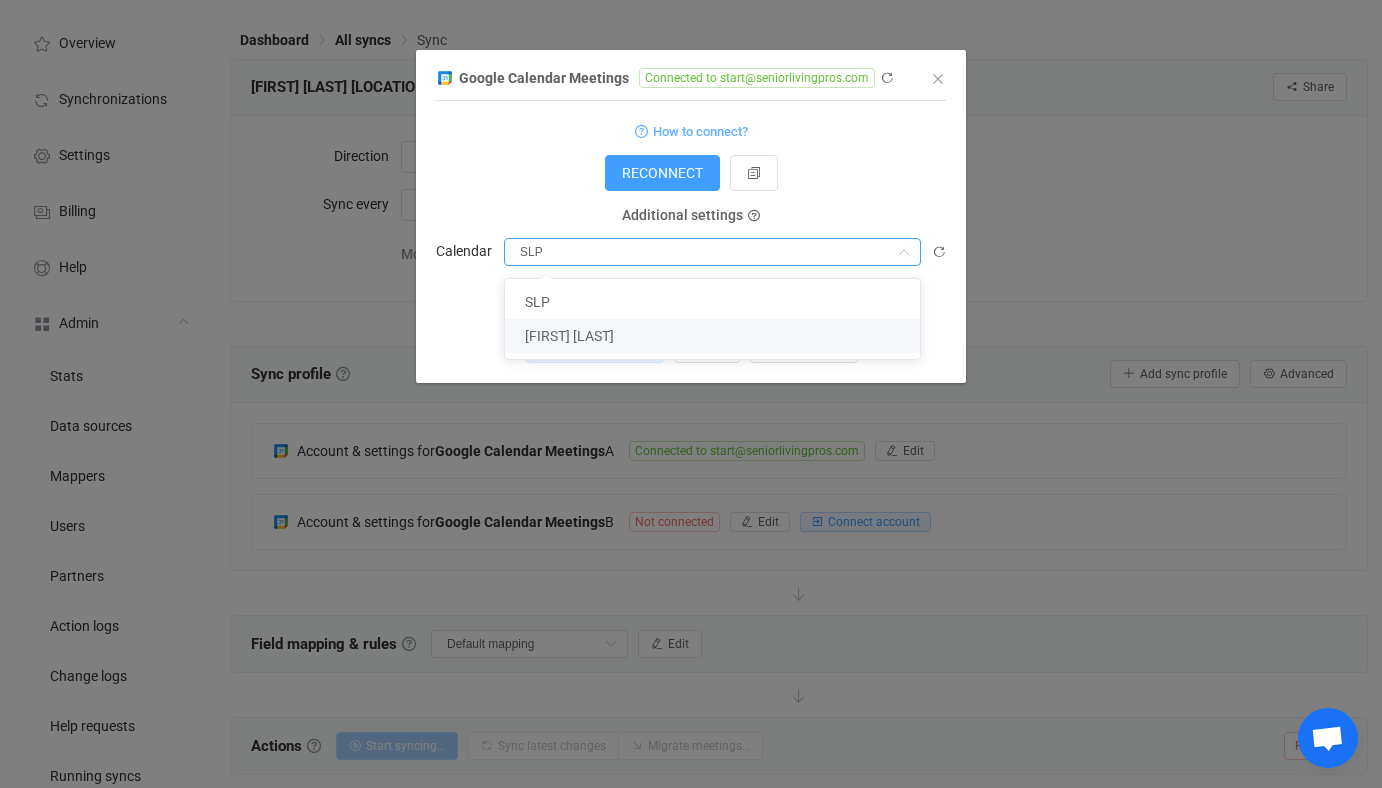 type 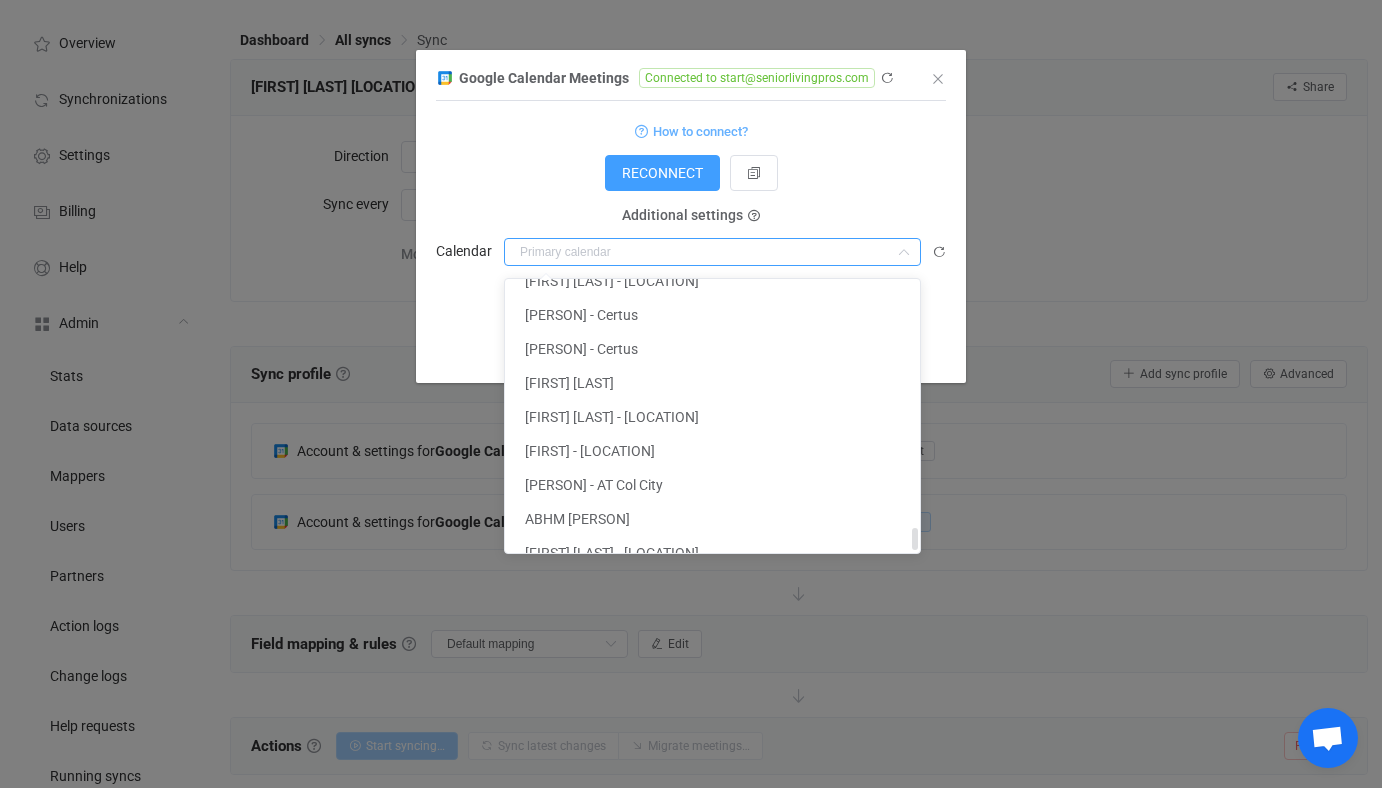 scroll, scrollTop: 3138, scrollLeft: 0, axis: vertical 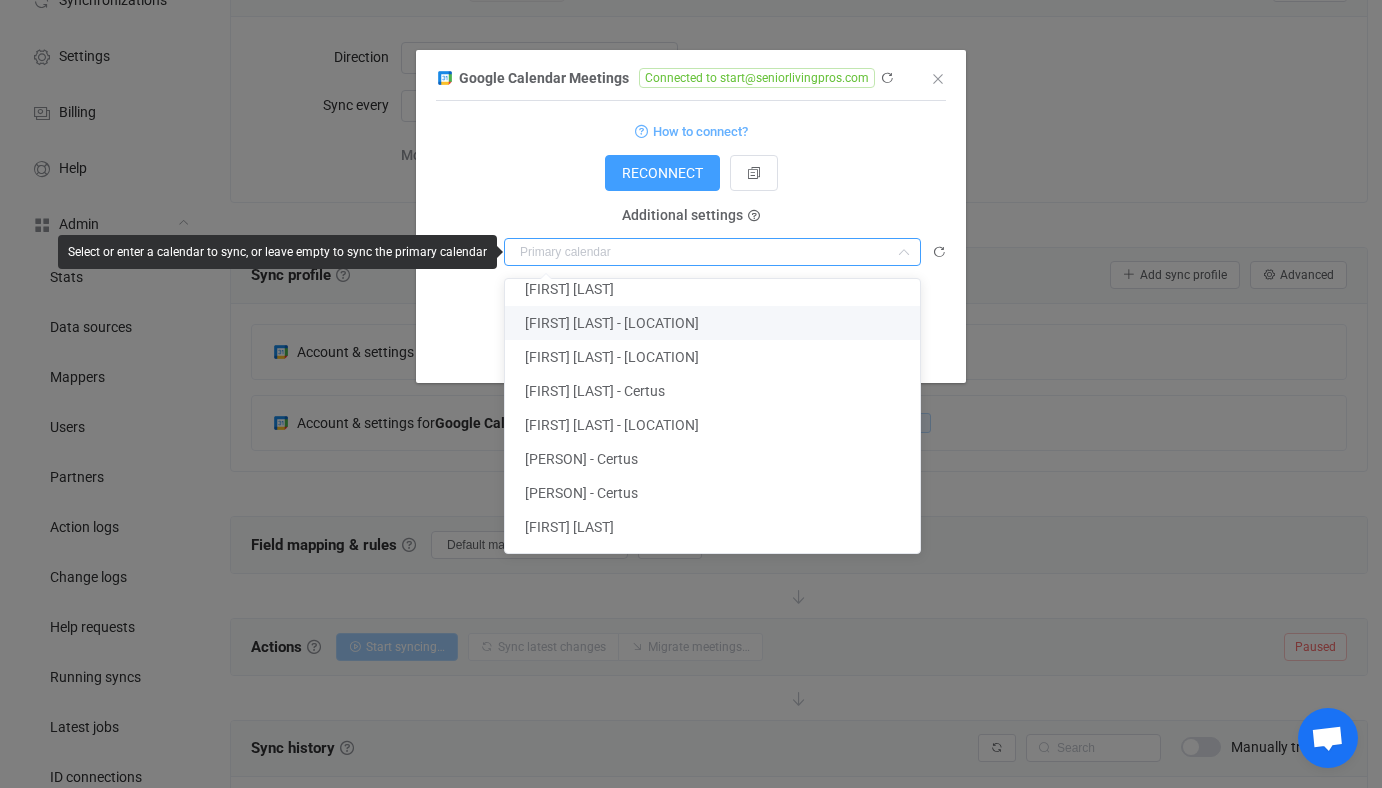 click on "How to connect?
RECONNECT Service account Service account JSON Service account Admin email User group User group
Nothing found or no access
Additional settings User email
Nothing found or no access
Additional settings Calendar" at bounding box center (691, 192) 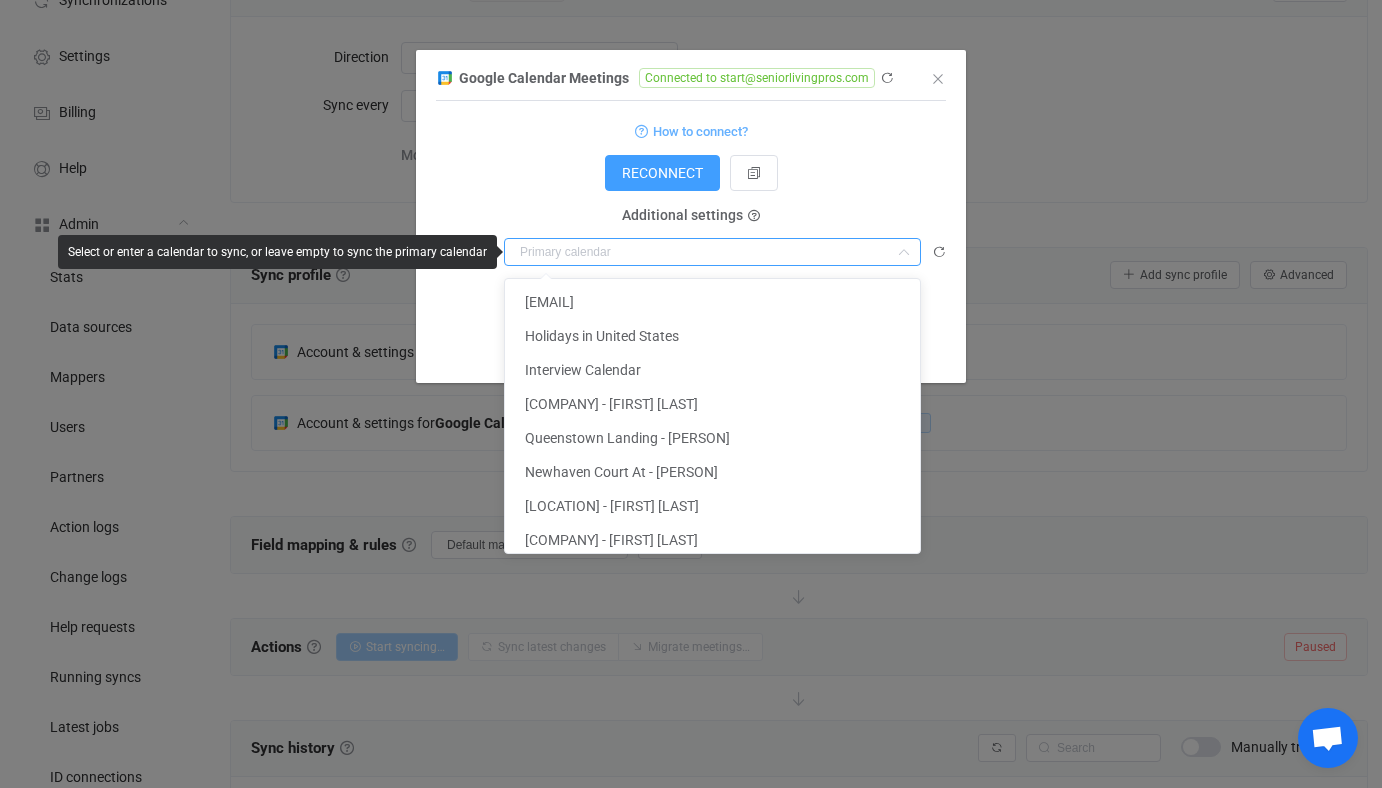 click at bounding box center (712, 252) 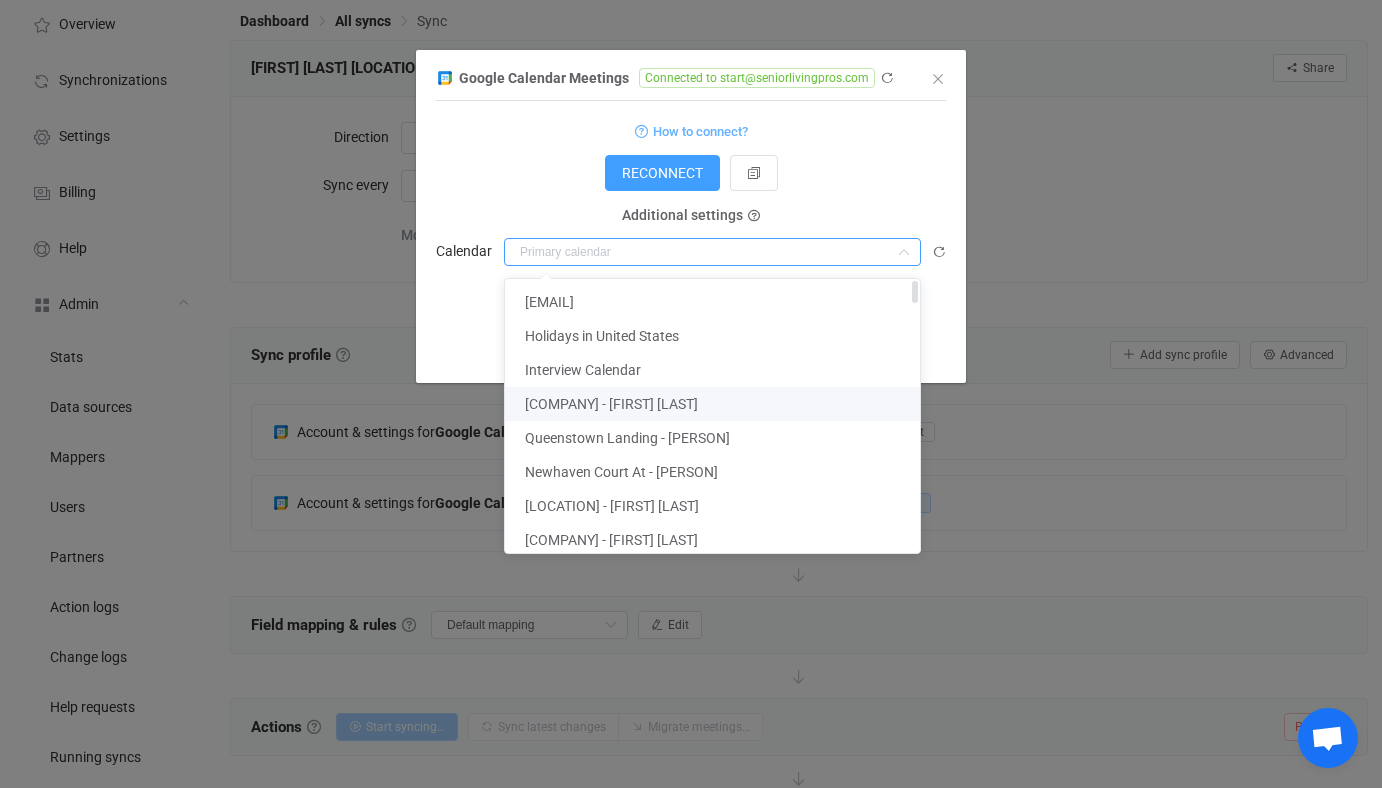 scroll, scrollTop: 0, scrollLeft: 0, axis: both 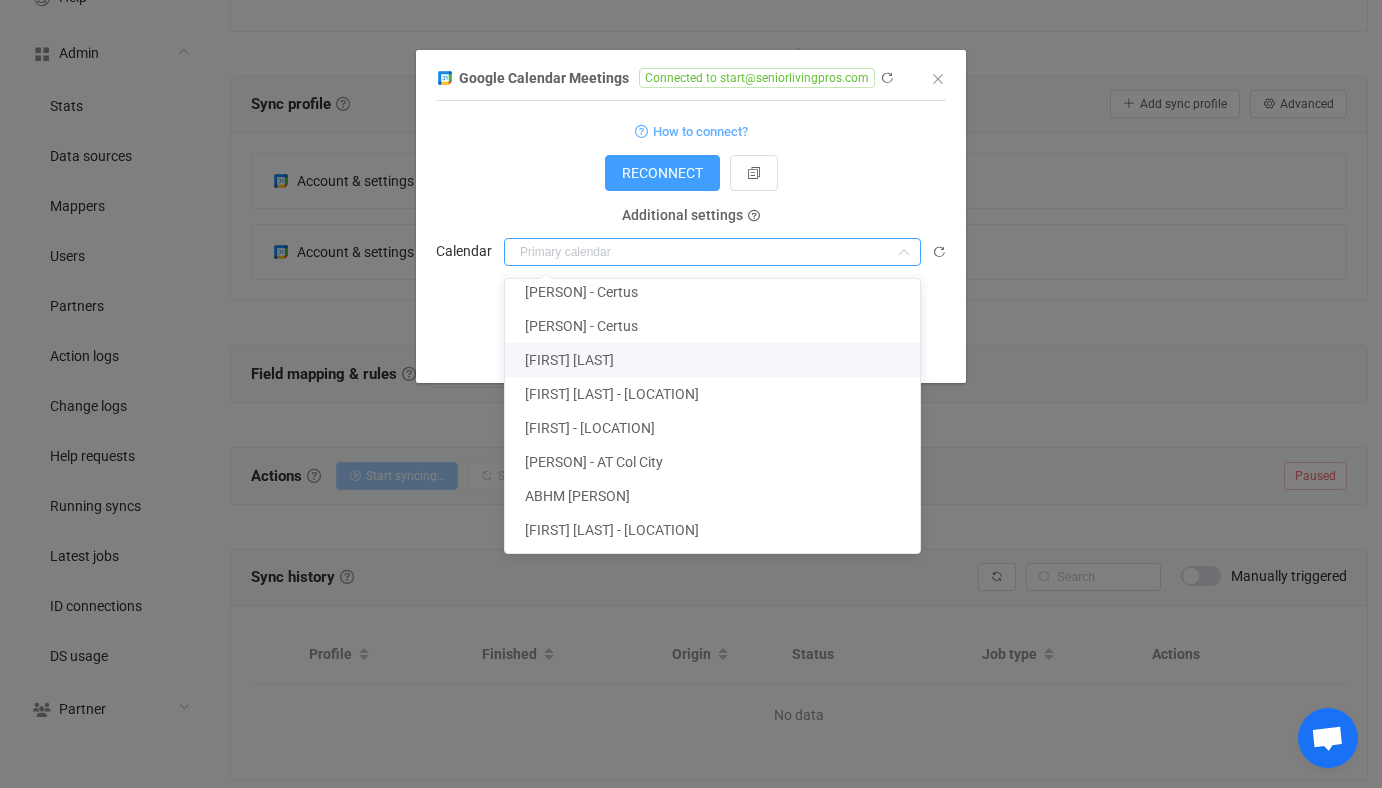 click on "Google Calendar Meetings Connected  to start@seniorlivingpros.com 1 { {
"accessToken": "***",
"refreshToken": "***"
} Standard output:
Output saved to the file
How to connect?
RECONNECT Service account Service account JSON Service account Admin email User group User group
Nothing found or no access
Additional settings User email
Nothing found or no access
Additional settings Calendar Show as JSON Save changes Done Executor" at bounding box center [691, 394] 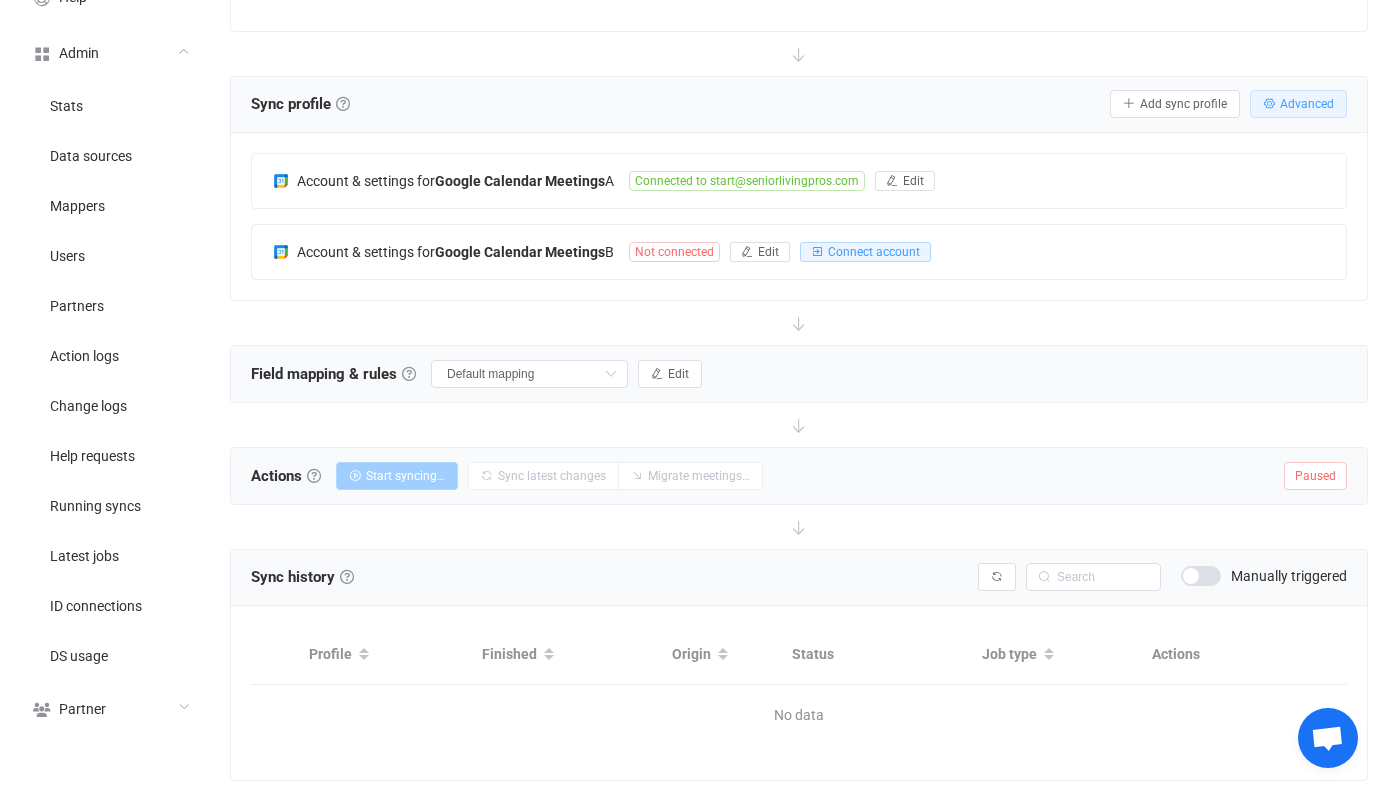 click on "Advanced" at bounding box center [1307, 104] 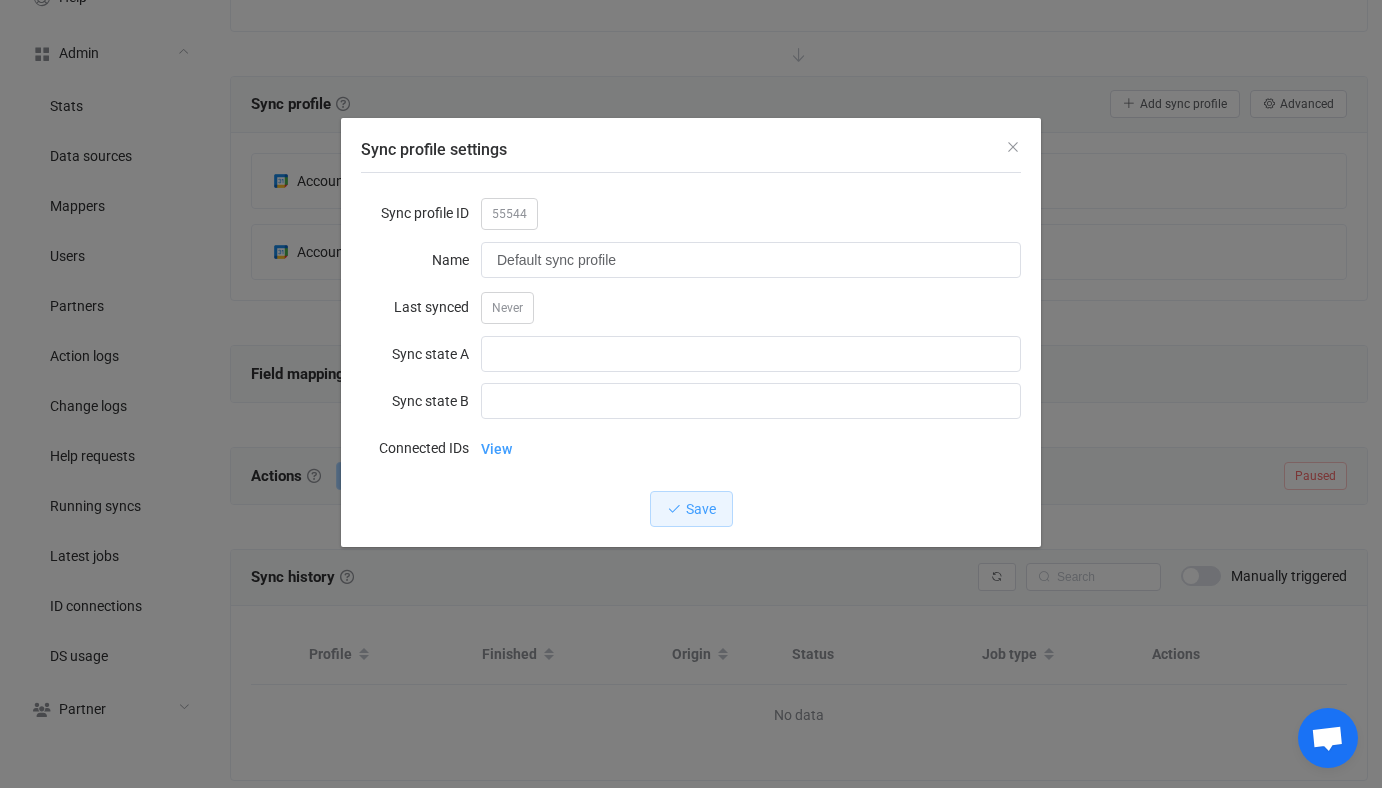 click on "55544" at bounding box center [509, 214] 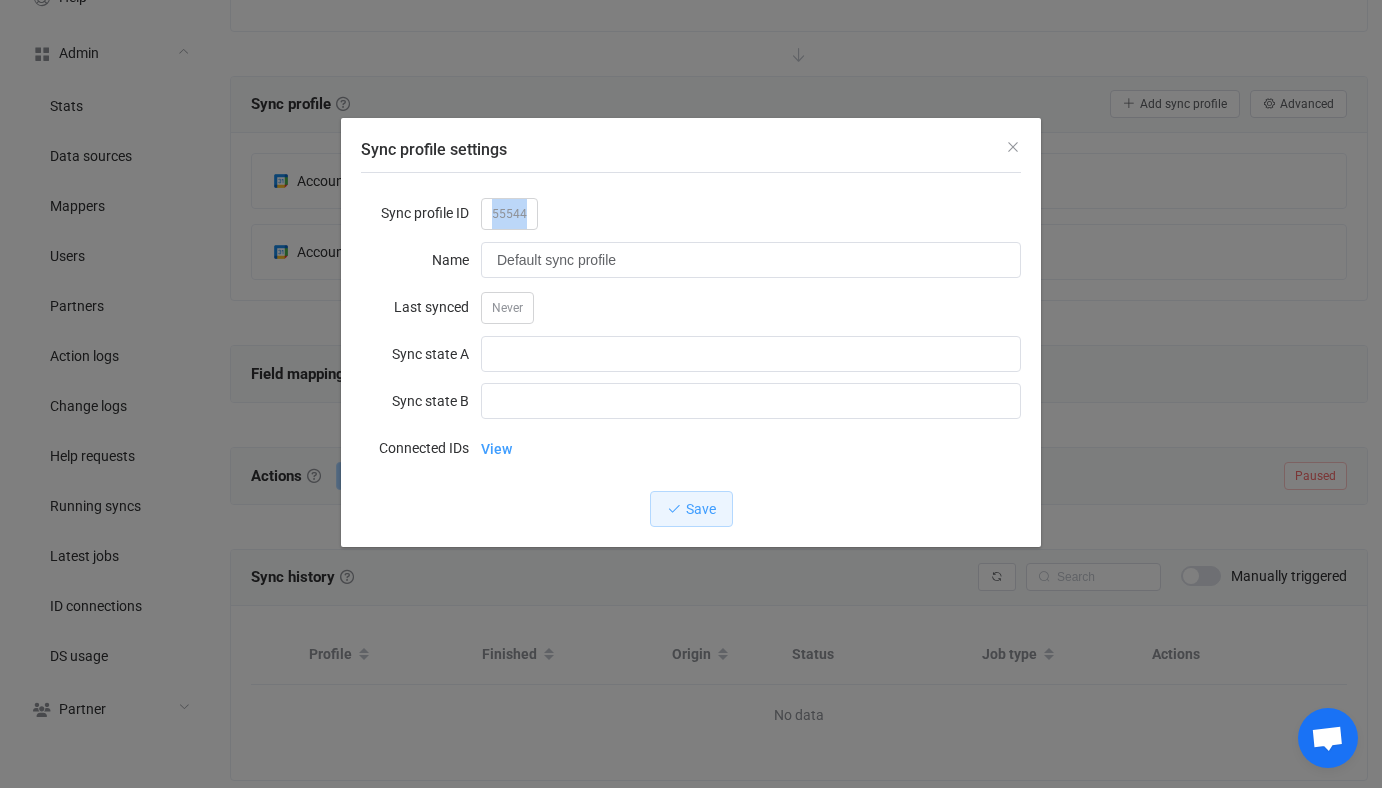 click on "55544" at bounding box center (509, 214) 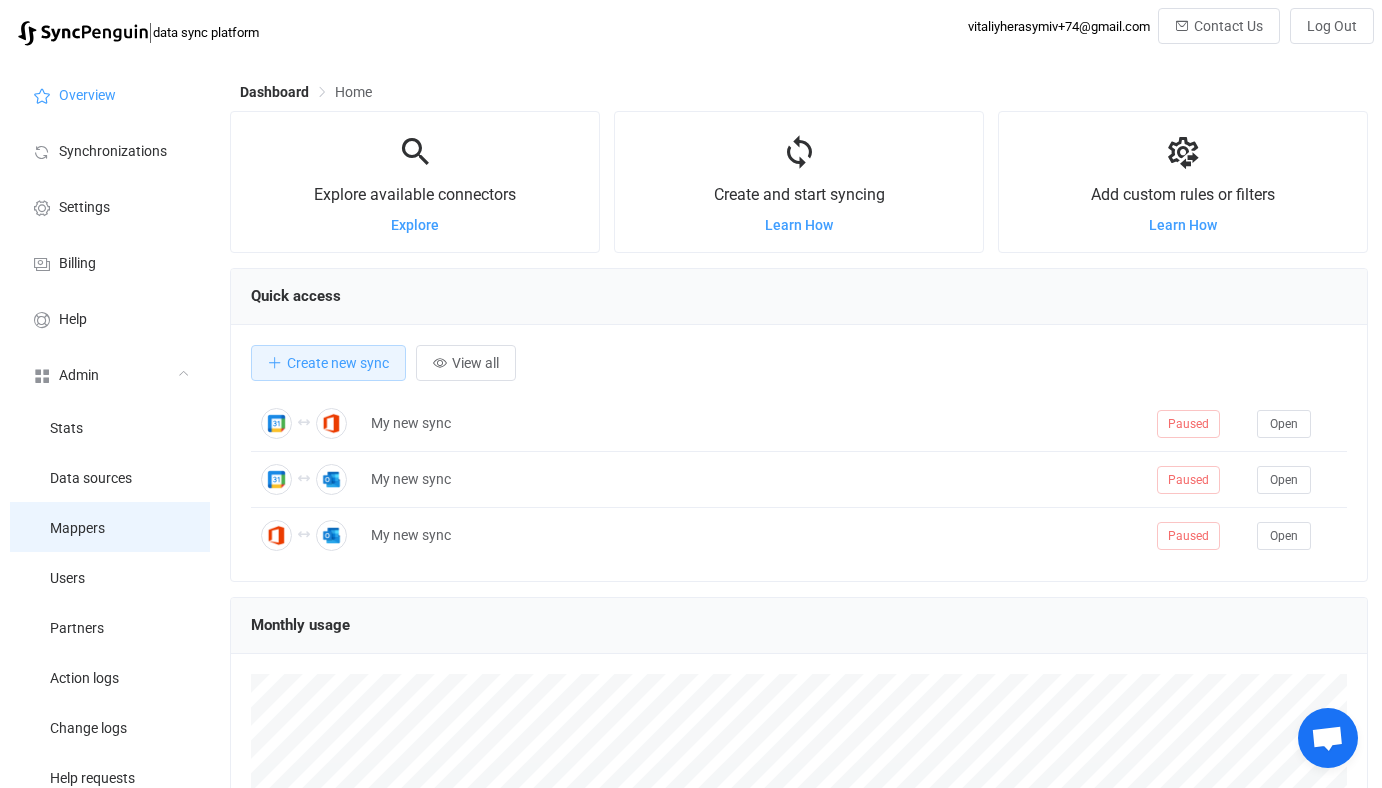 scroll, scrollTop: 0, scrollLeft: 0, axis: both 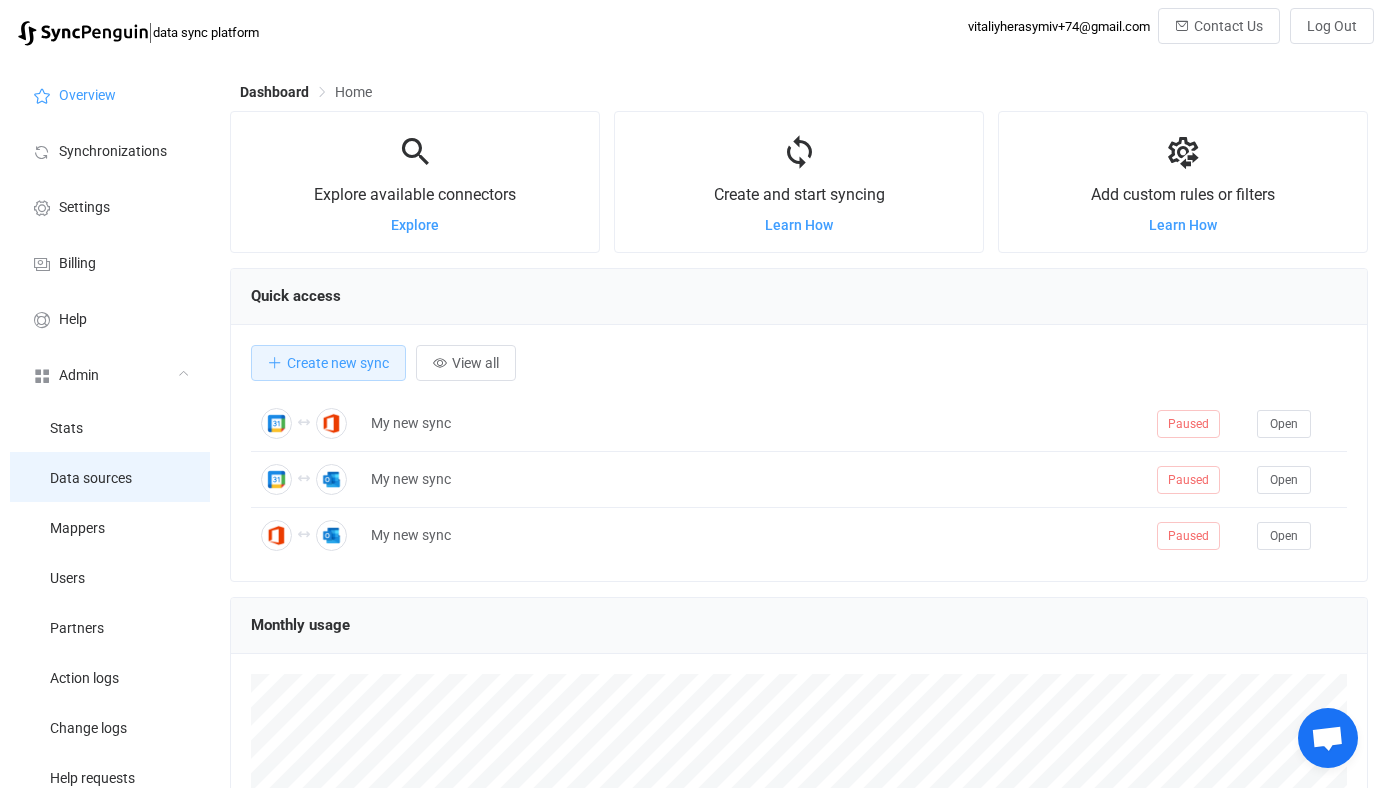 click on "Data sources" at bounding box center [91, 479] 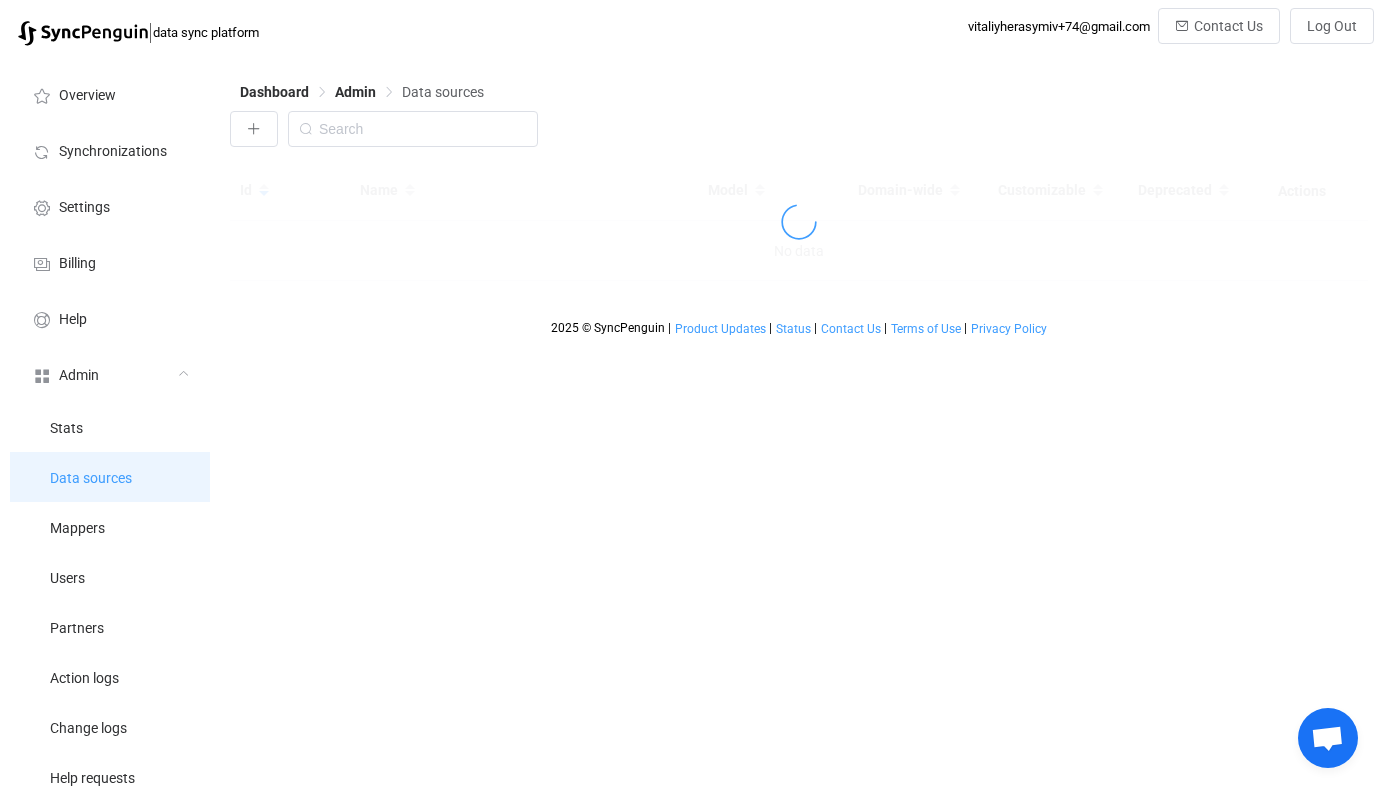 type 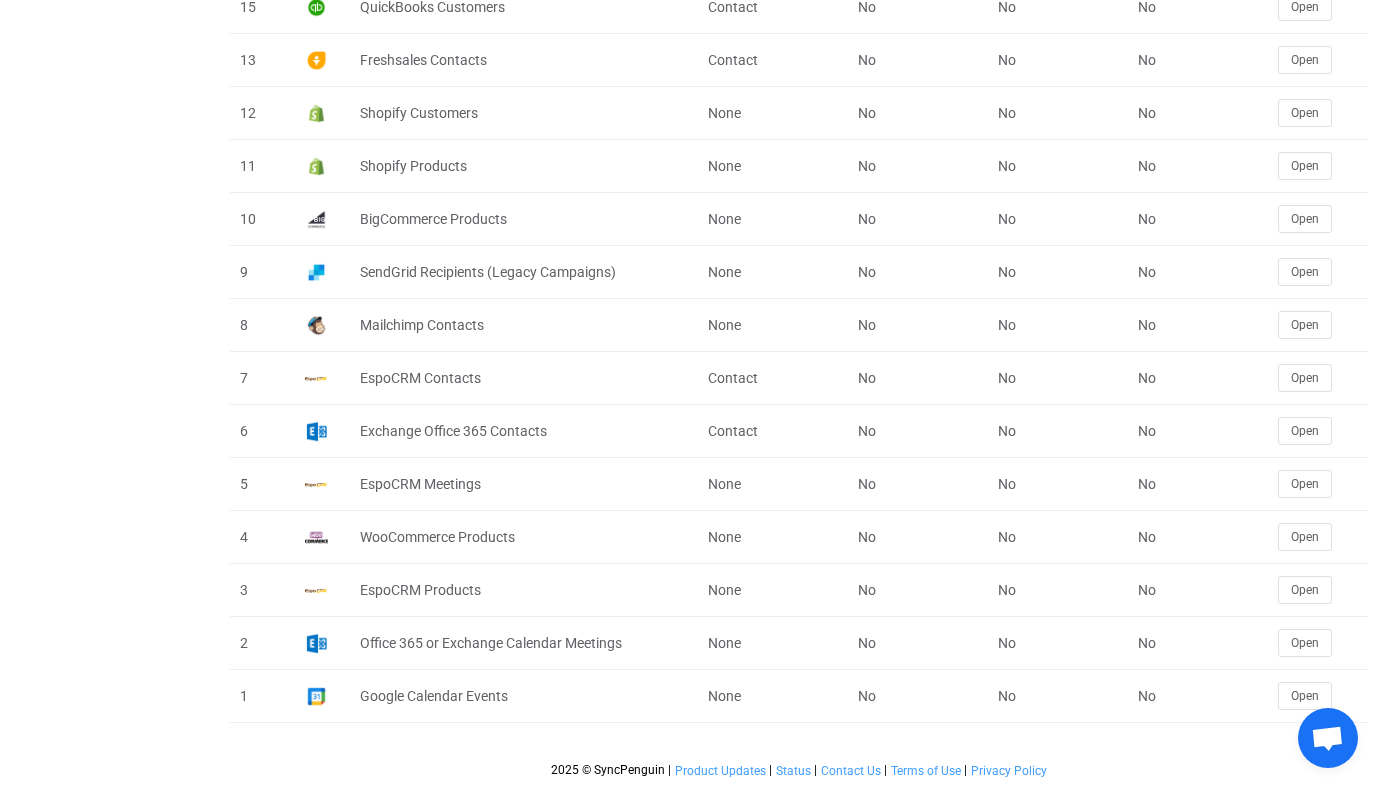 scroll, scrollTop: 2663, scrollLeft: 0, axis: vertical 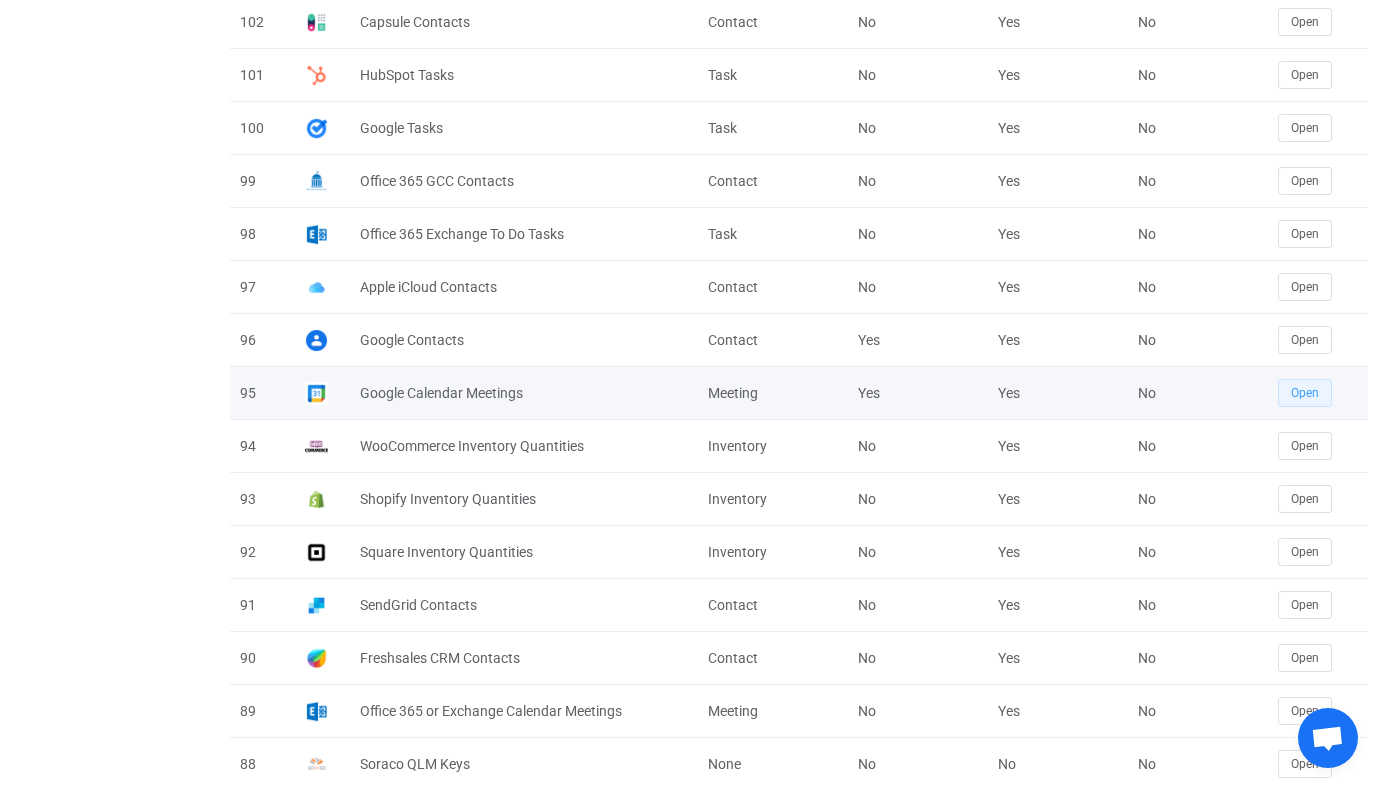 click on "Open" at bounding box center [1305, 393] 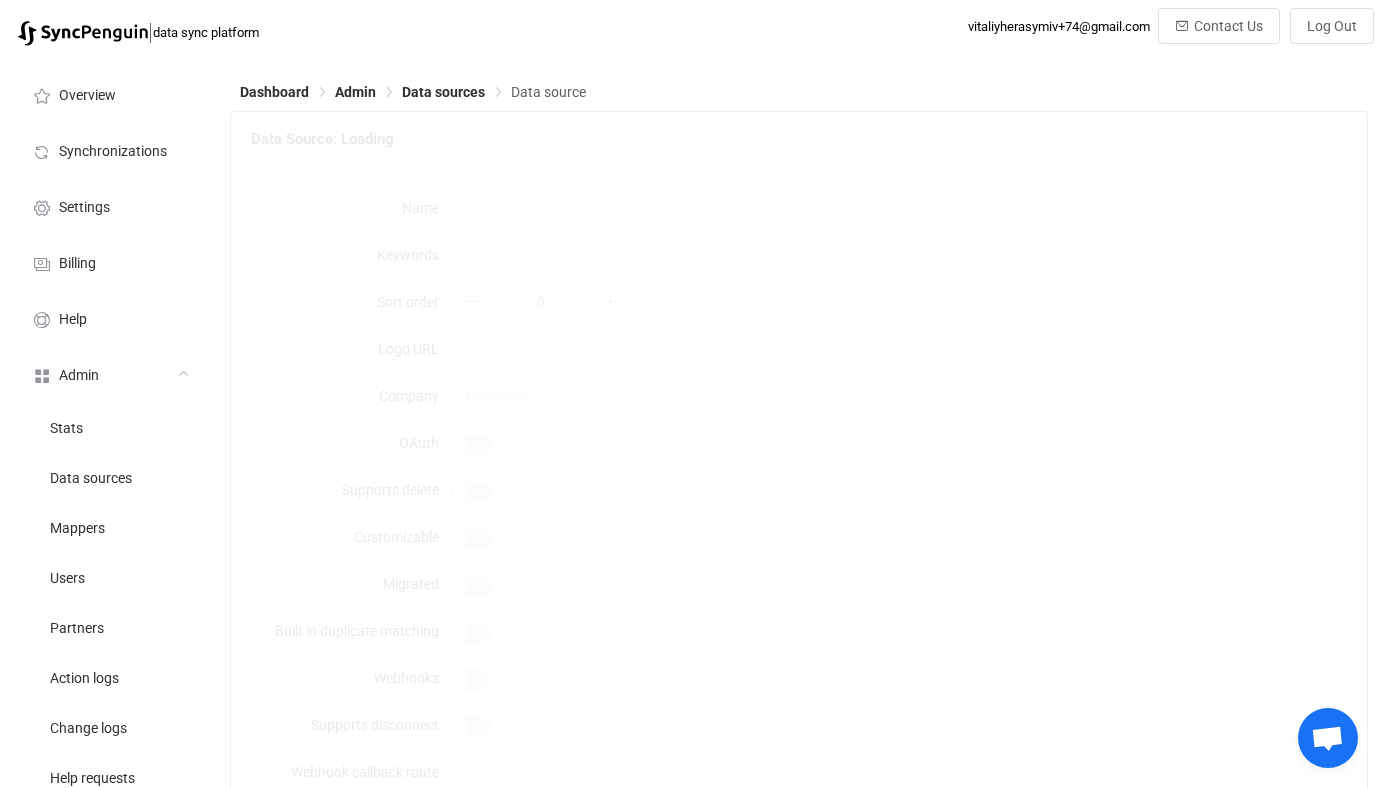 type on "Google Calendar Meetings" 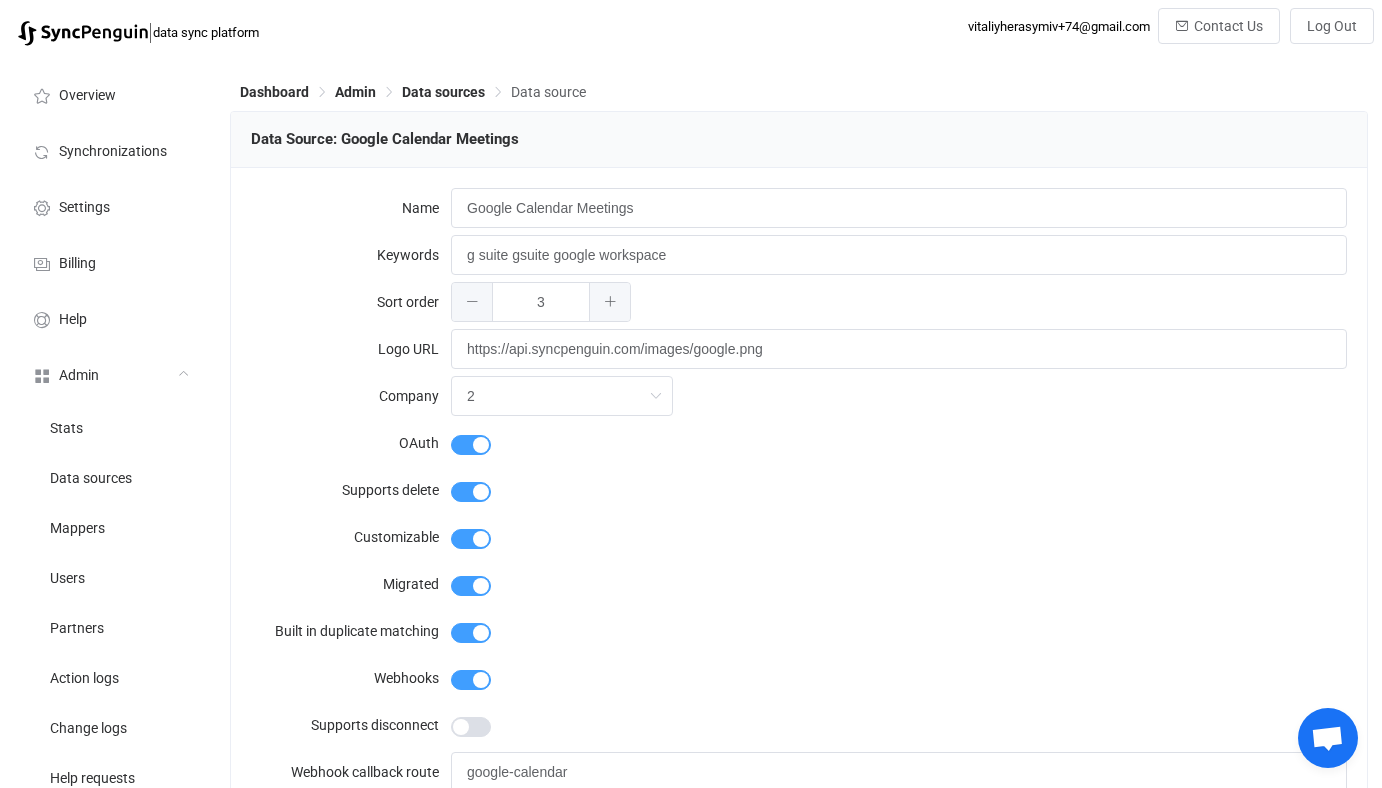 type on "Google" 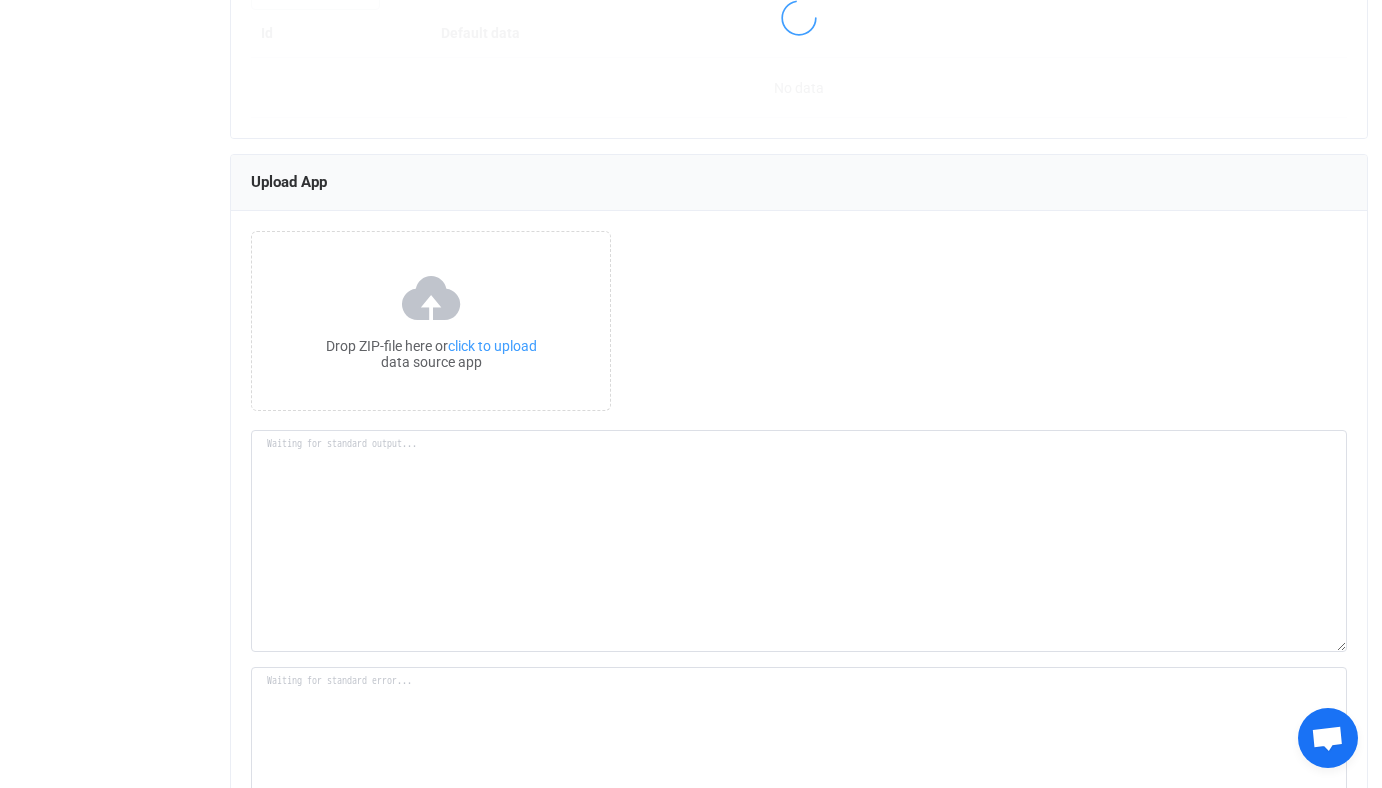 scroll, scrollTop: 2594, scrollLeft: 0, axis: vertical 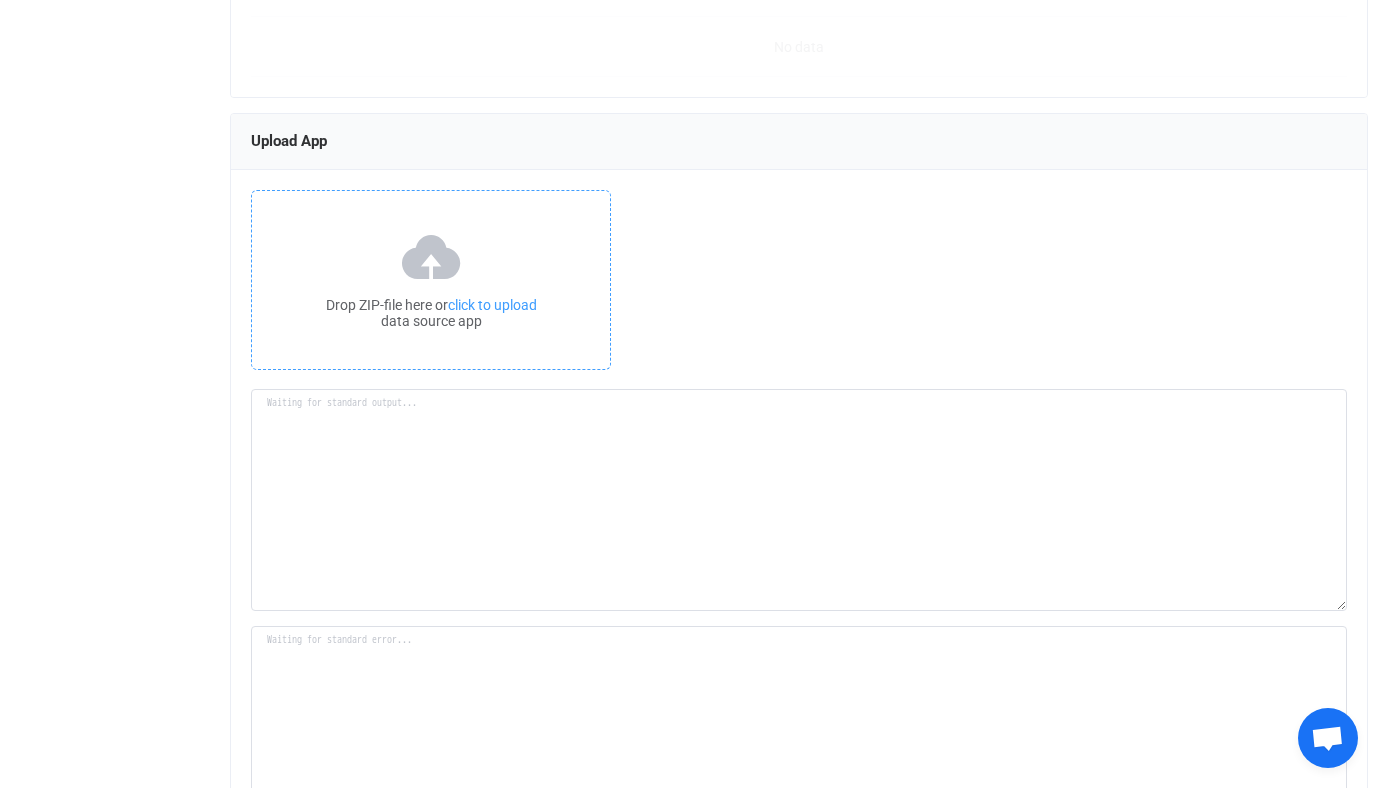 click on "Drop ZIP-file here or  click to upload  data source app" at bounding box center [431, 313] 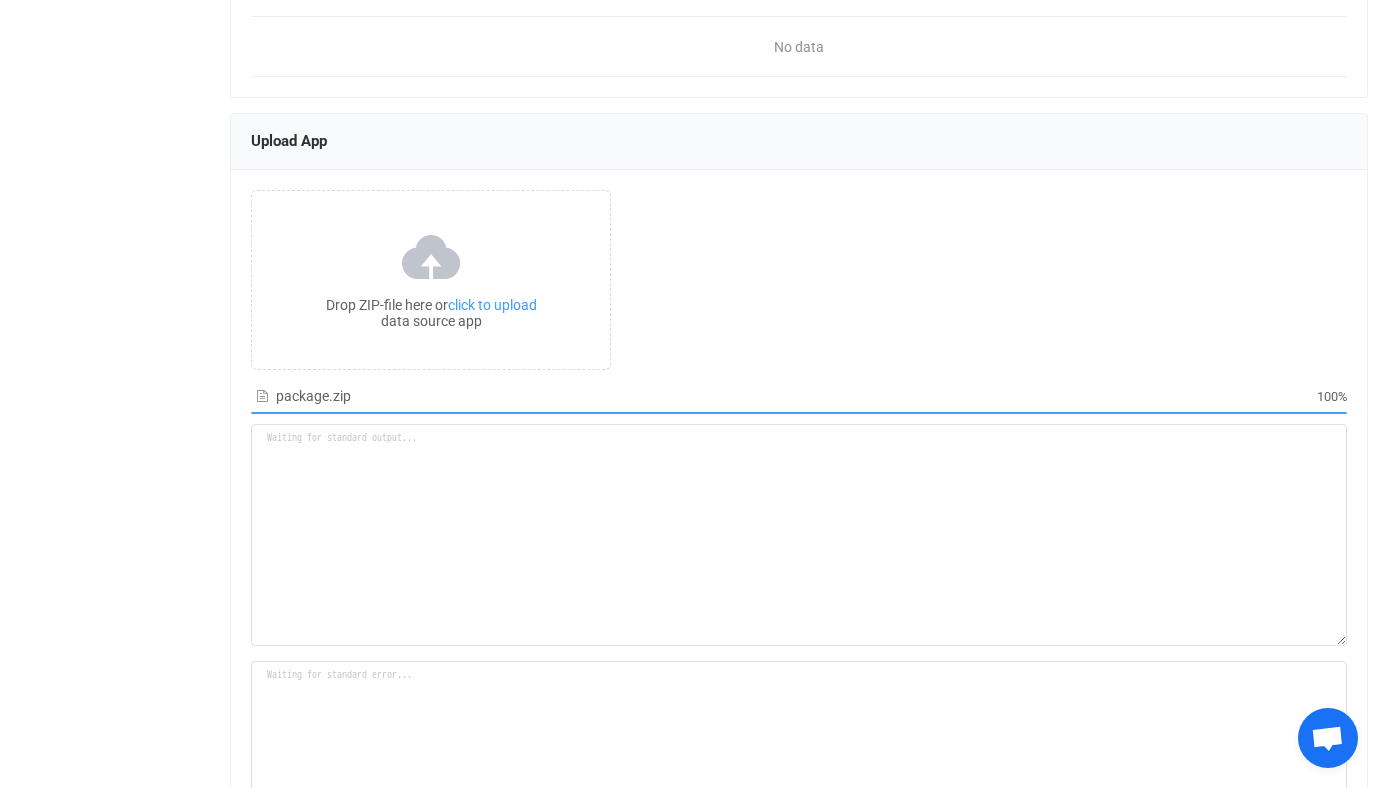 type on "Building resource app...
/srv/www/syncpenguin-api/Env/Temp/69ada193-b596-4863-80a4-3b1ab024e35c/src.zip
/srv/www/syncpenguin-api/Env/DataSource/95
Archive:  /srv/www/syncpenguin-api/Env/Temp/69ada193-b596-4863-80a4-3b1ab024e35c/src.zip
inflating: /srv/www/syncpenguin-api/Env/DataSource/95/access.js
inflating: /srv/www/syncpenguin-api/Env/DataSource/95/dataSourceApp.js
inflating: /srv/www/syncpenguin-api/Env/DataSource/95/account.json
inflating: /srv/www/syncpenguin-api/Env/DataSource/95/in.json
inflating: /srv/www/syncpenguin-api/Env/DataSource/95/package-lock.json
inflating: /srv/www/syncpenguin-api/Env/DataSource/95/package.json
inflating: /srv/www/syncpenguin-api/Env/DataSource/95/fieldsService.js
inflating: /srv/www/syncpenguin-api/Env/DataSource/95/out.txt
creating: /srv/www/syncpenguin-api/Env/DataSource/95/scripts/
inflating: /srv/www/syncpenguin-api/Env/DataSource/95/scripts/bulkRemoveMeetings.js
extracting: /srv/www/syncpenguin-api/Env/DataSource/95/scripts/..." 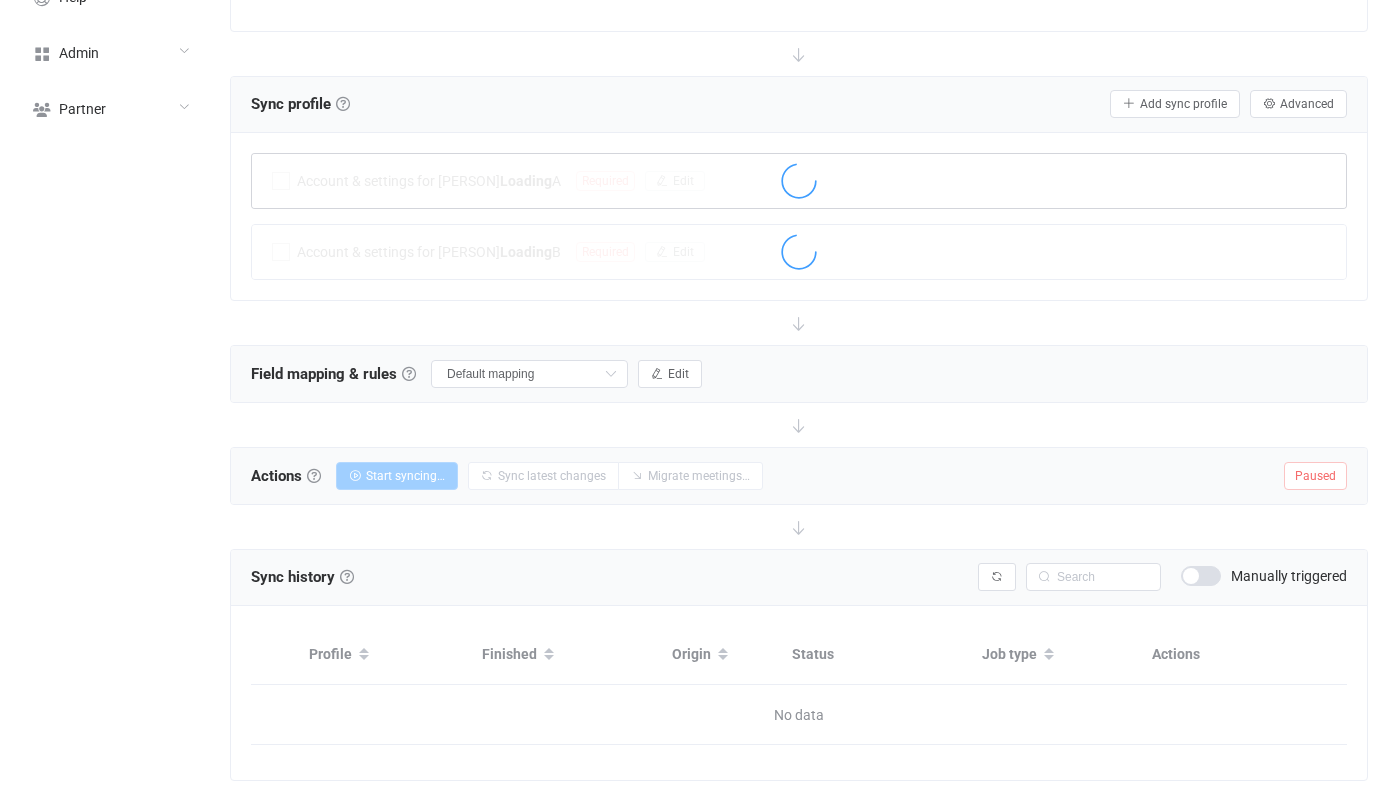 scroll, scrollTop: 183, scrollLeft: 0, axis: vertical 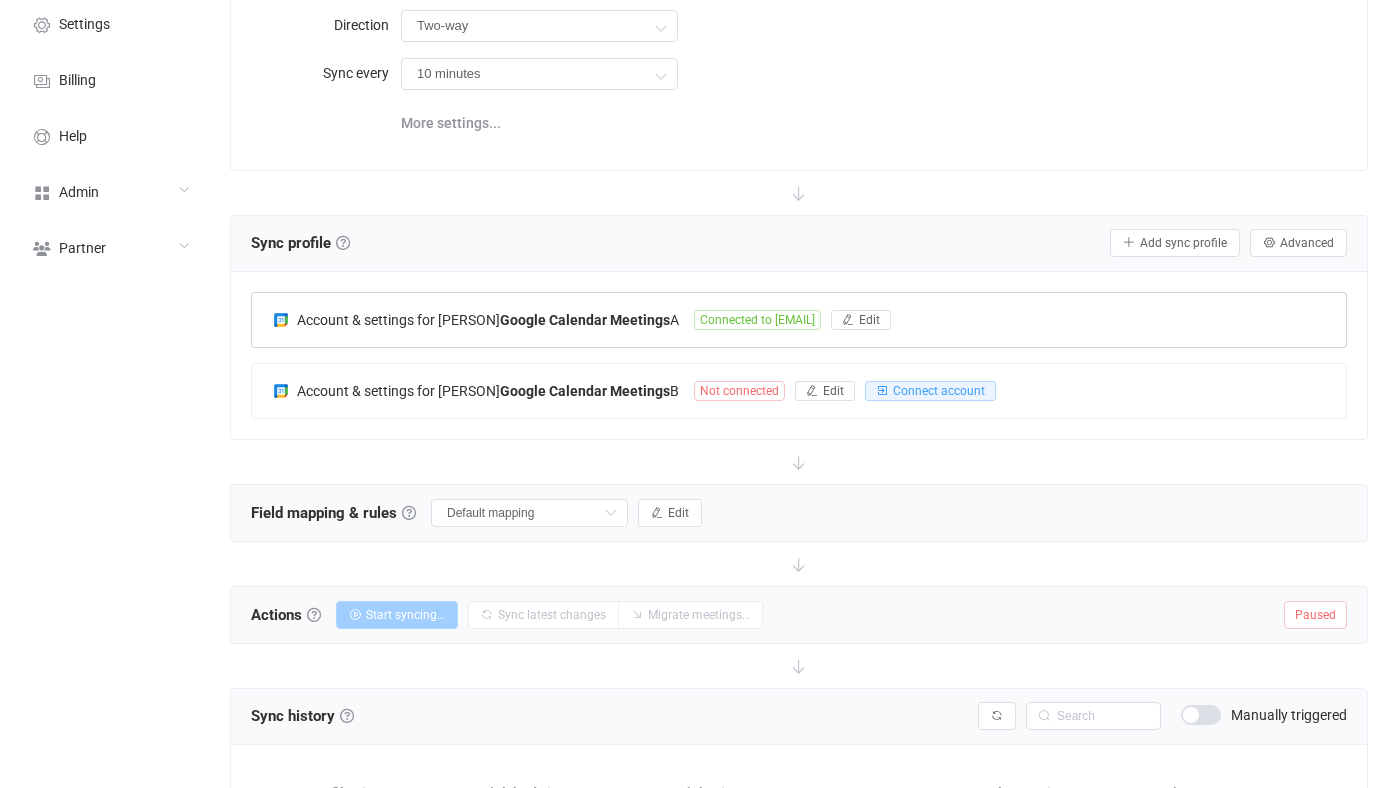 click on "Connected  to start@seniorlivingpros.com" at bounding box center [757, 320] 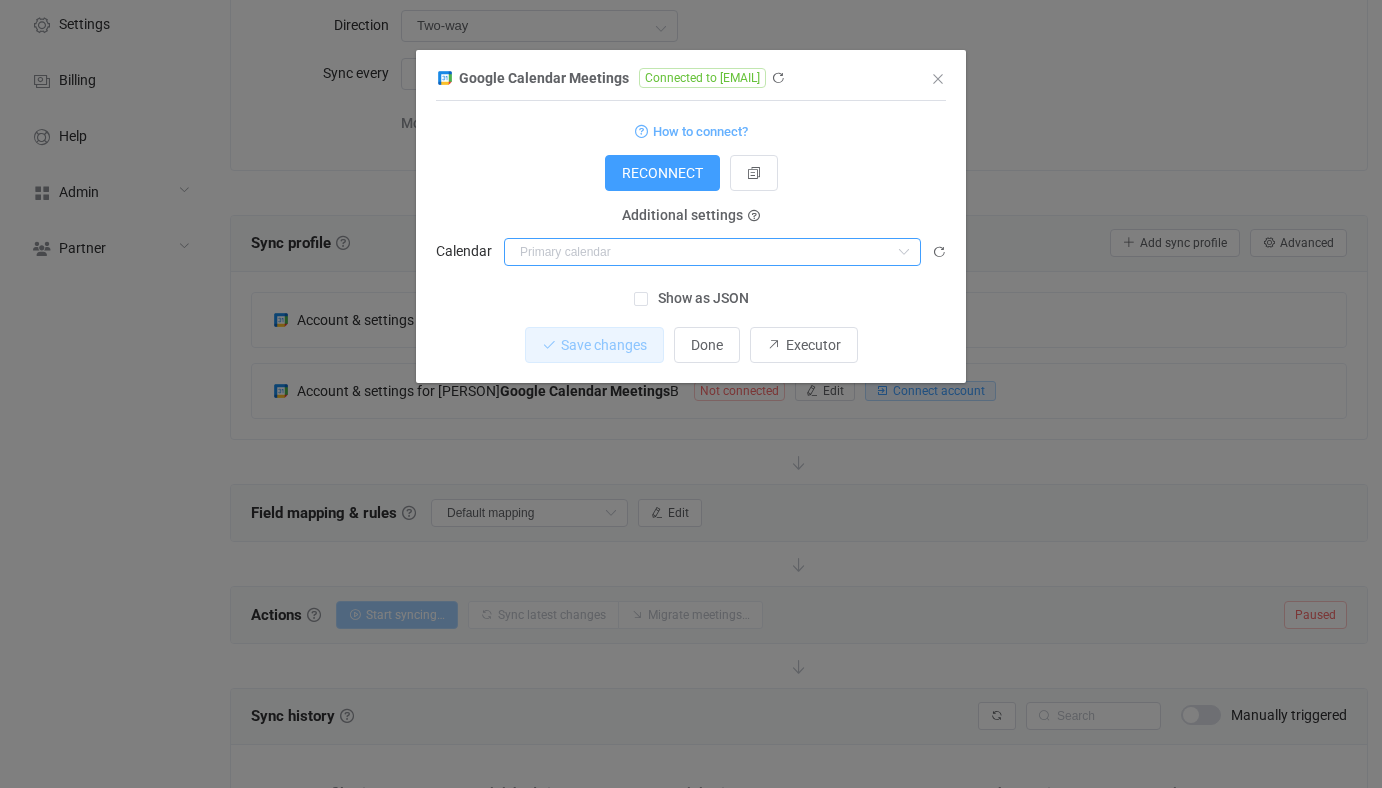 click at bounding box center (712, 252) 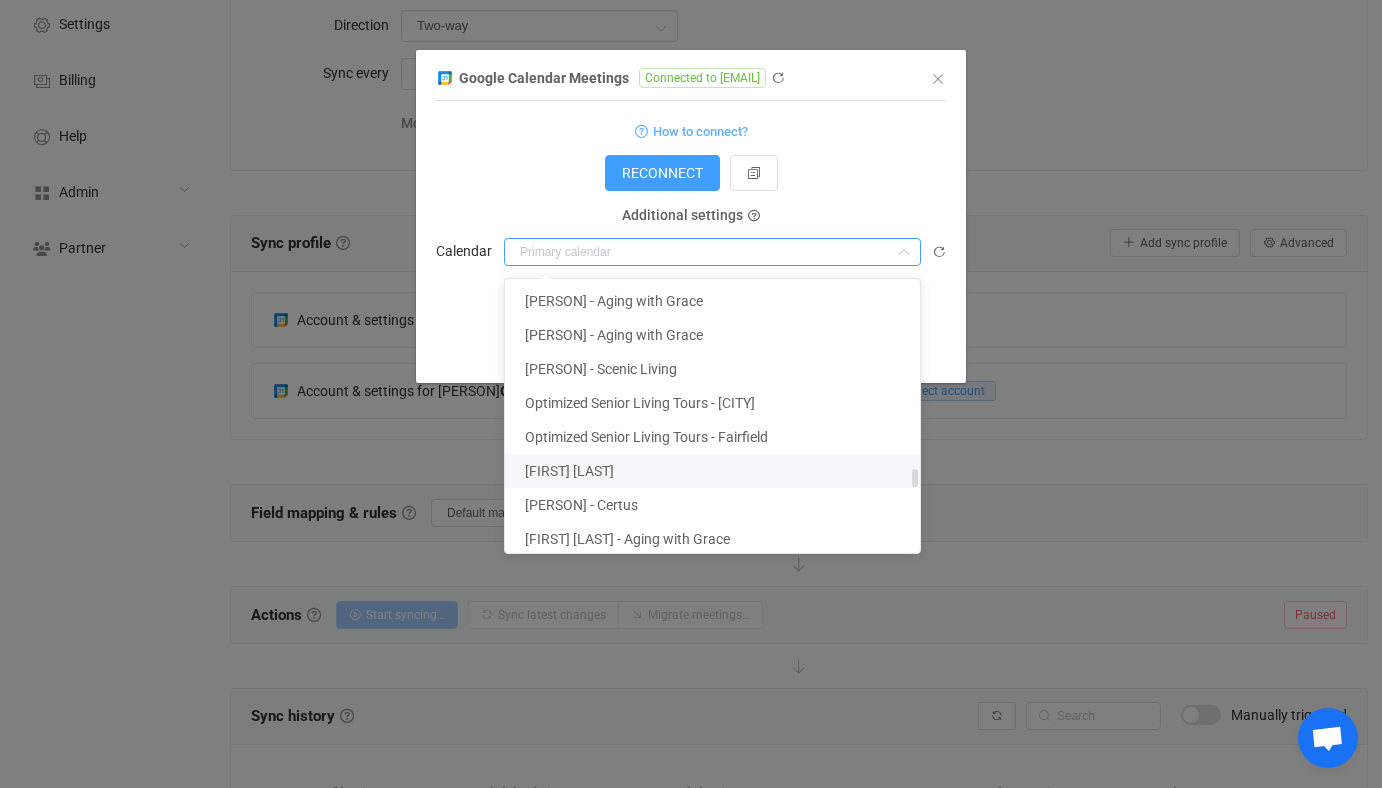 scroll, scrollTop: 3750, scrollLeft: 0, axis: vertical 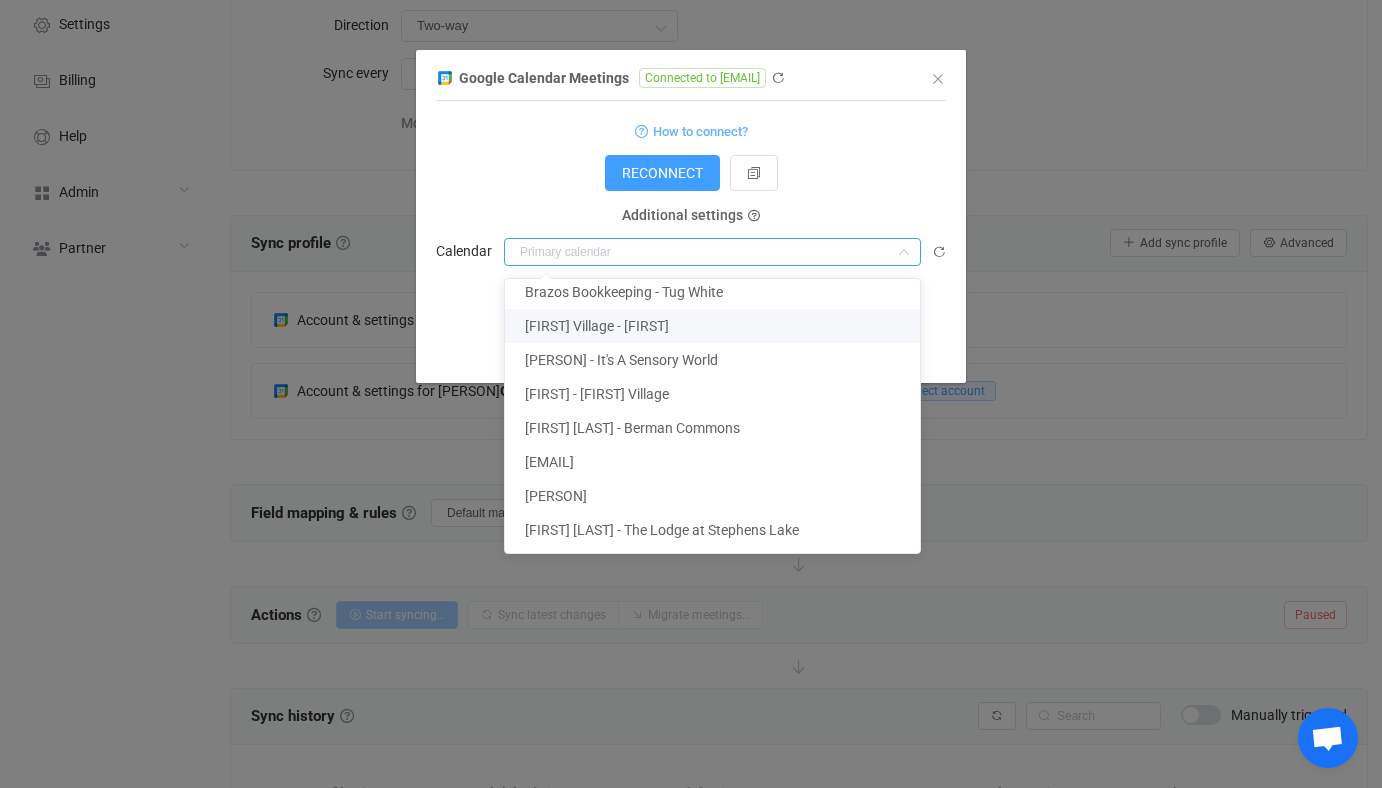 click on "Google Calendar Meetings Connected  to start@seniorlivingpros.com 1 { {
"accessToken": "***",
"refreshToken": "***"
} Standard output:
Output saved to the file
How to connect?
RECONNECT Service account Service account JSON Service account Admin email User group User group
Nothing found or no access
Additional settings User email
Nothing found or no access
Additional settings Calendar Show as JSON Save changes Done Executor" at bounding box center (691, 394) 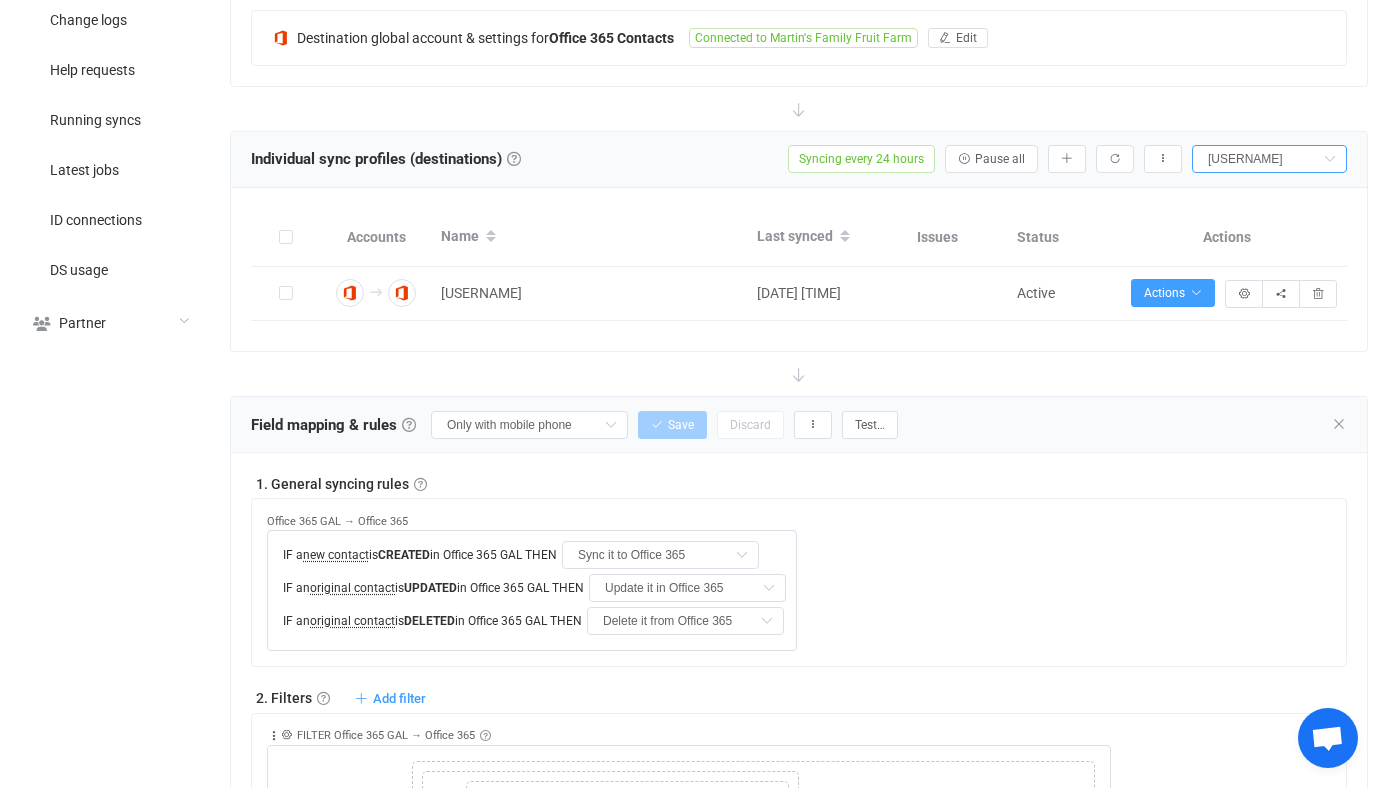 scroll, scrollTop: 0, scrollLeft: 0, axis: both 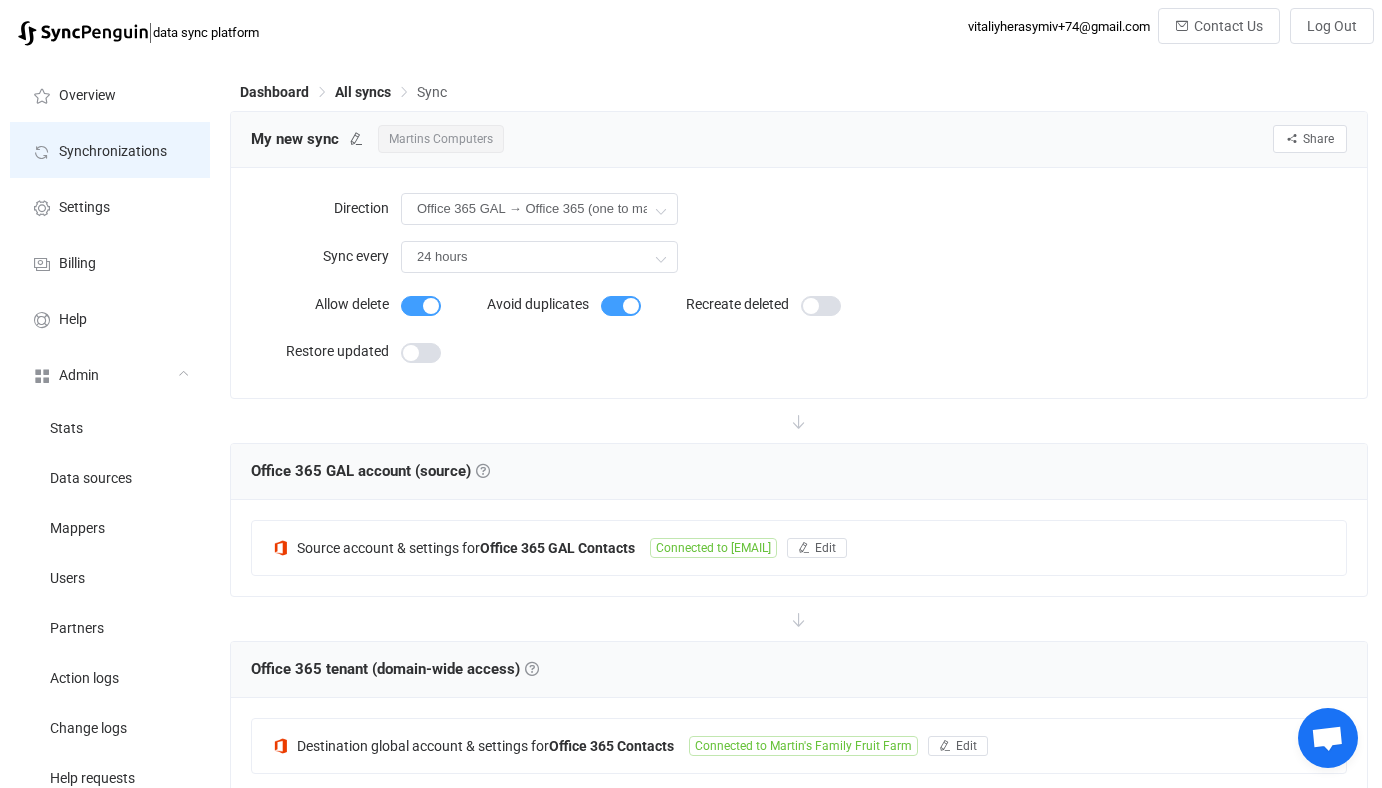 click on "Synchronizations" at bounding box center (113, 152) 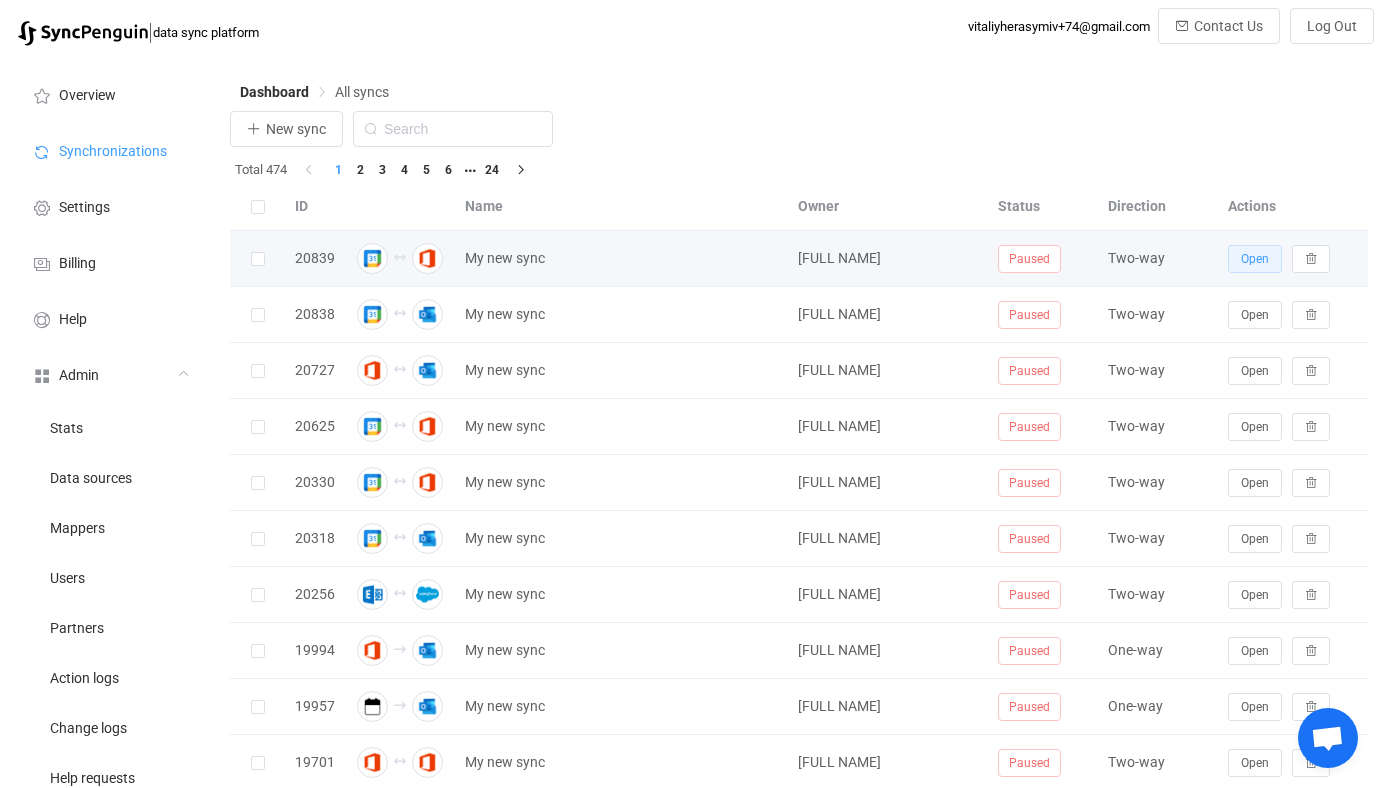 click on "Open" at bounding box center [1255, 259] 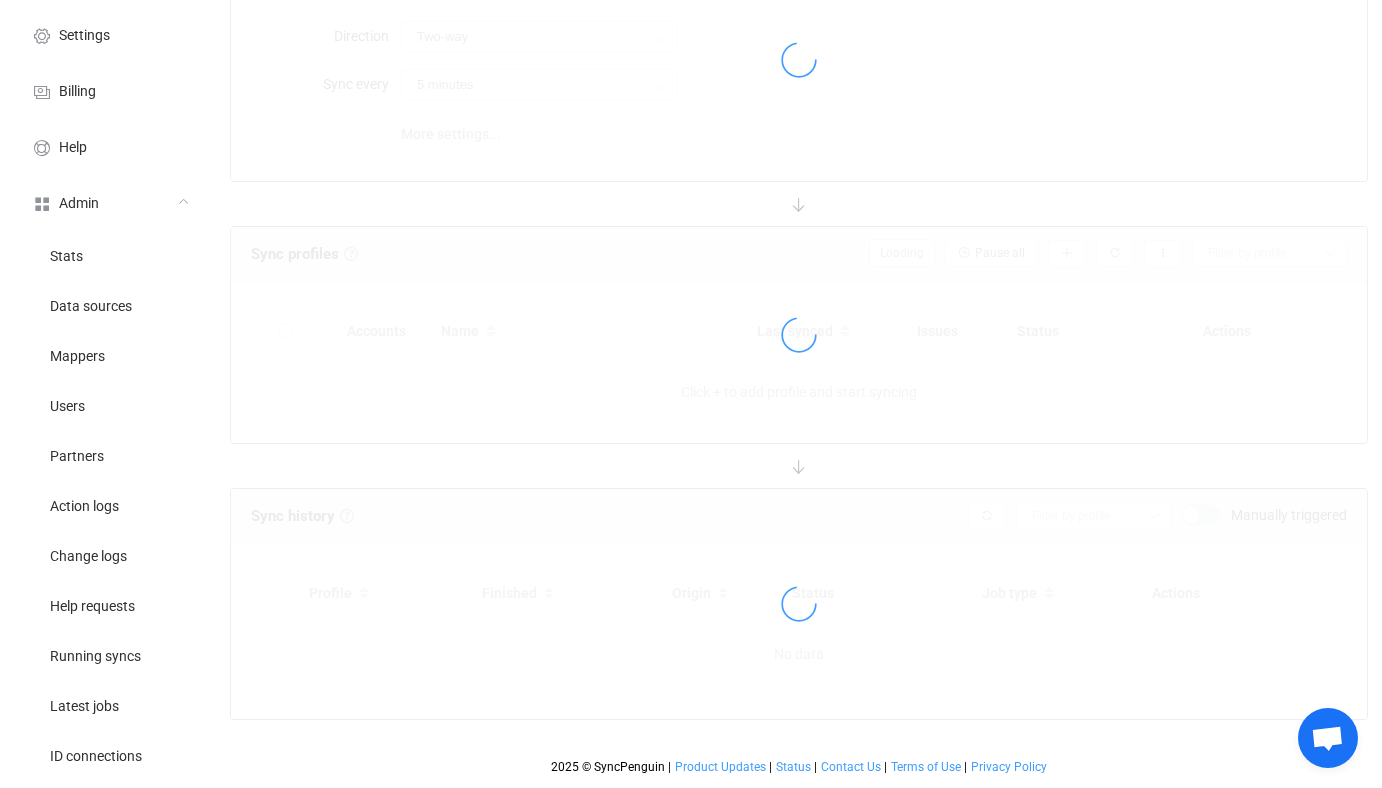 scroll, scrollTop: 280, scrollLeft: 0, axis: vertical 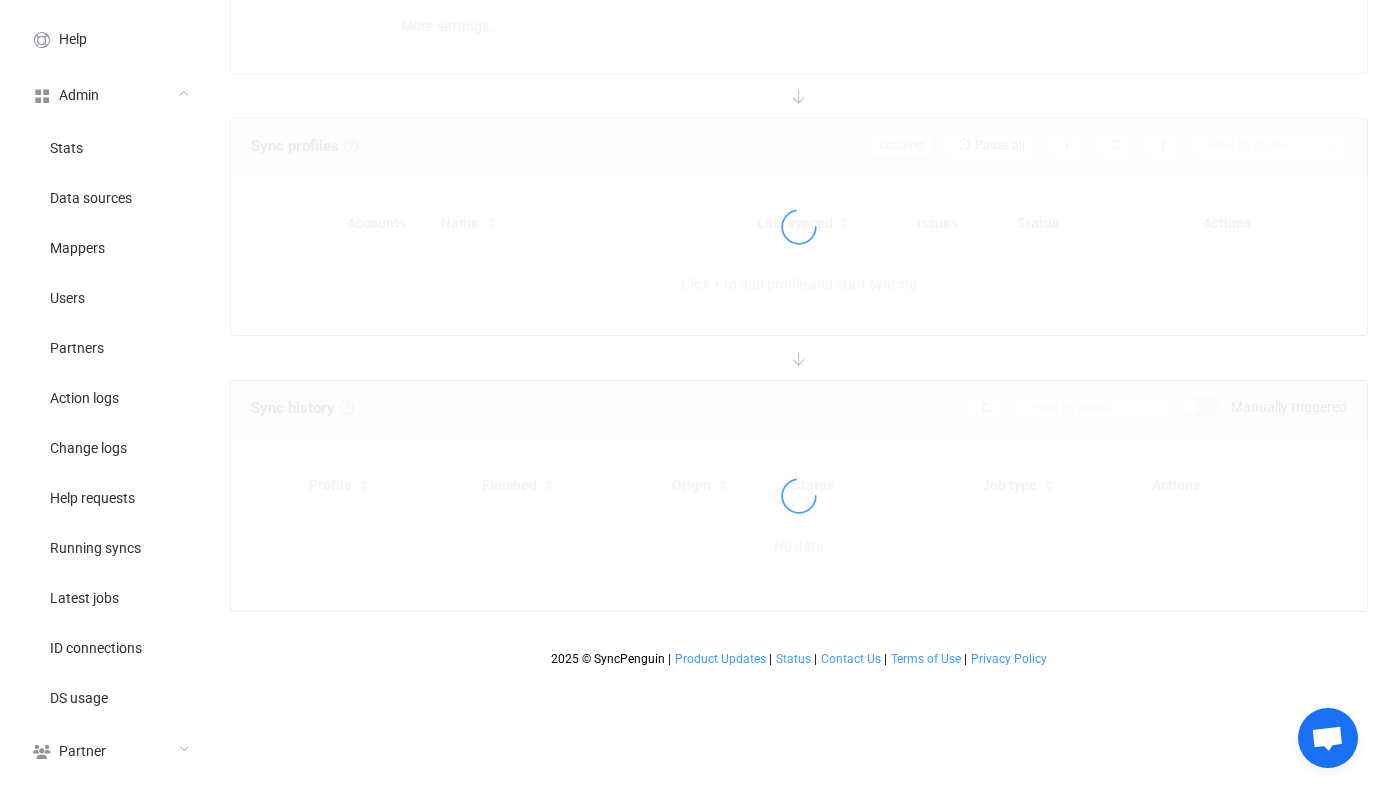 type on "10 minutes" 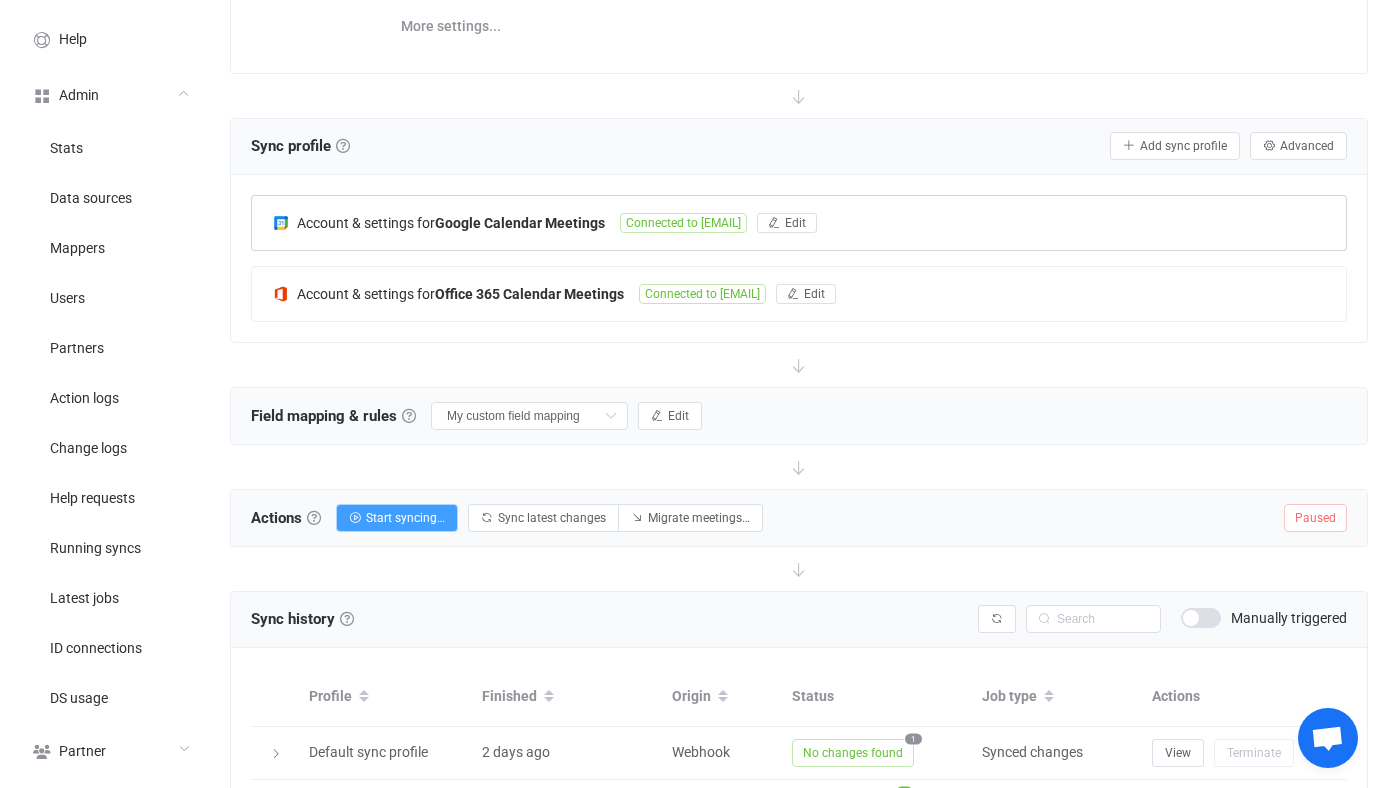 click on "Account & settings for Google Calendar Meetings Connected to [EMAIL] Edit" at bounding box center [799, 223] 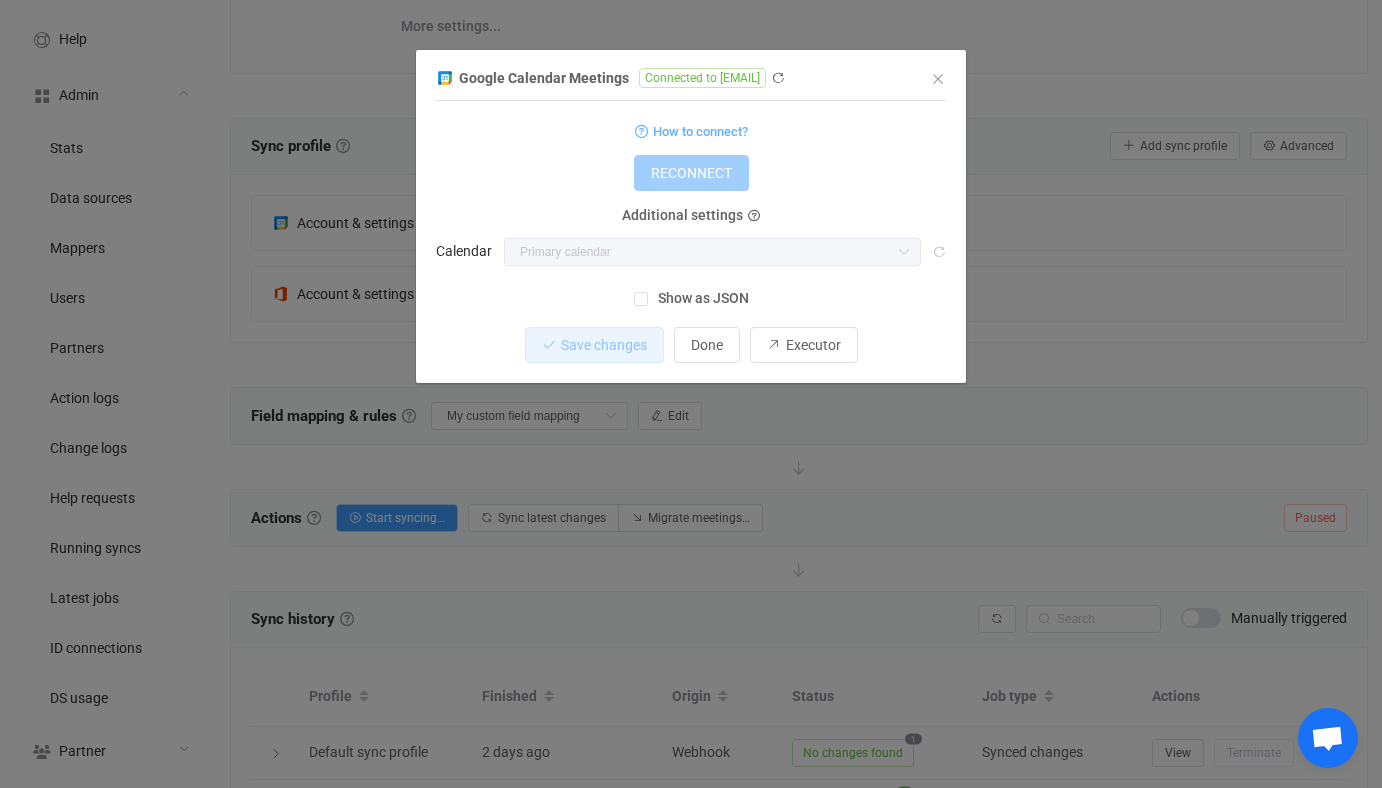 click on "Show as JSON" at bounding box center (698, 298) 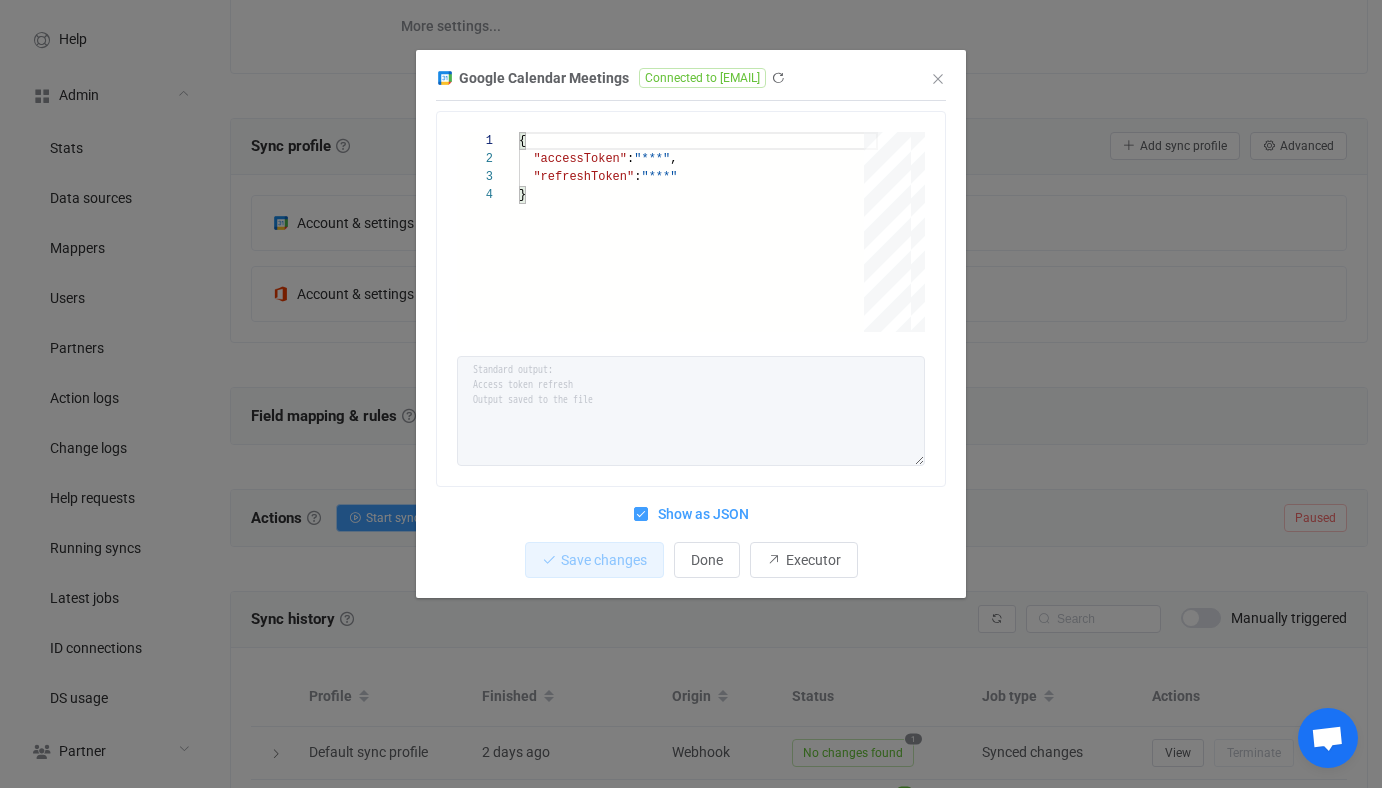 click on "Google Calendar Meetings Connected to [EMAIL] 1 2 3 4 { "accessToken" : "***" , "refreshToken" : "***" } { "accessToken": "***", "refreshToken": "***" } Standard output: Access token refresh Output saved to the file Show as JSON Save changes Done Executor" at bounding box center [691, 394] 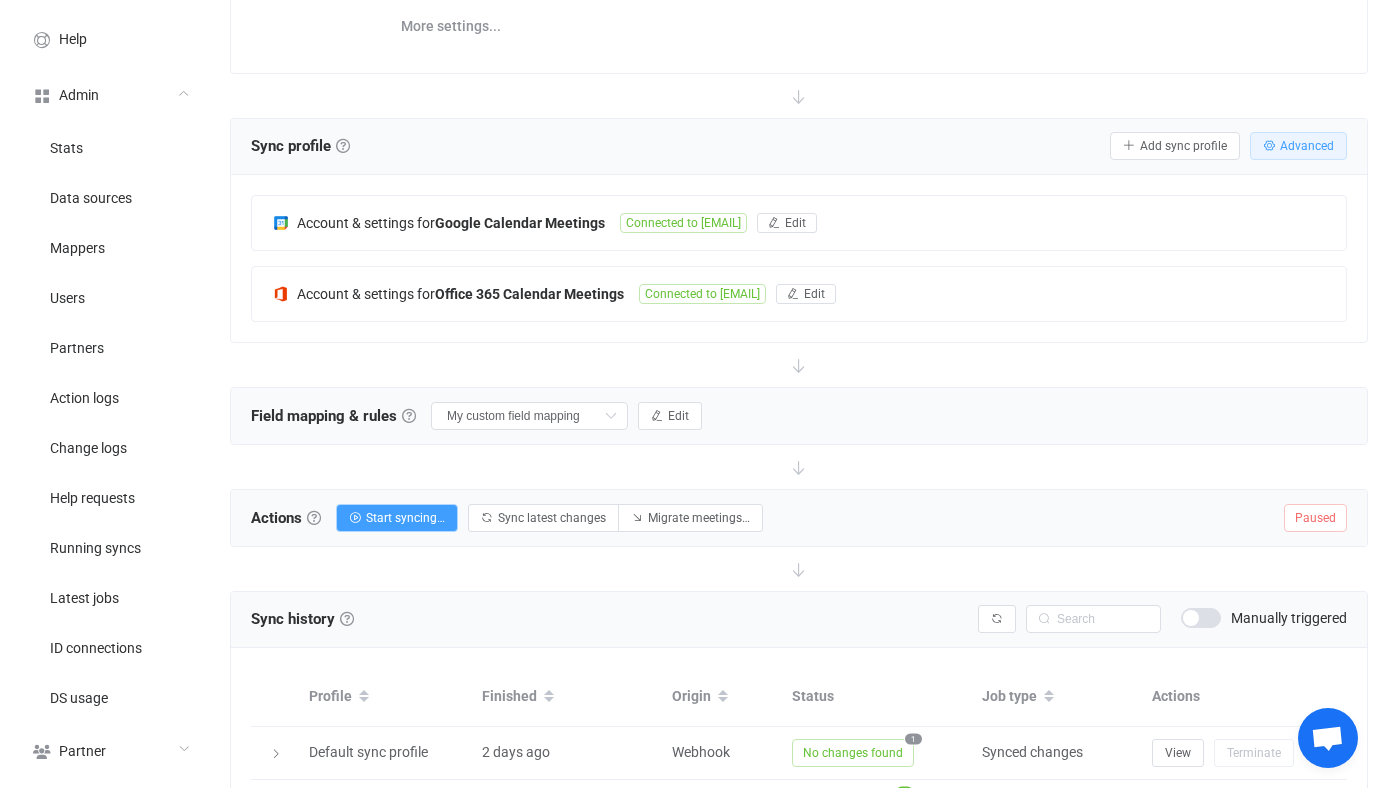 click on "Advanced" at bounding box center [1298, 146] 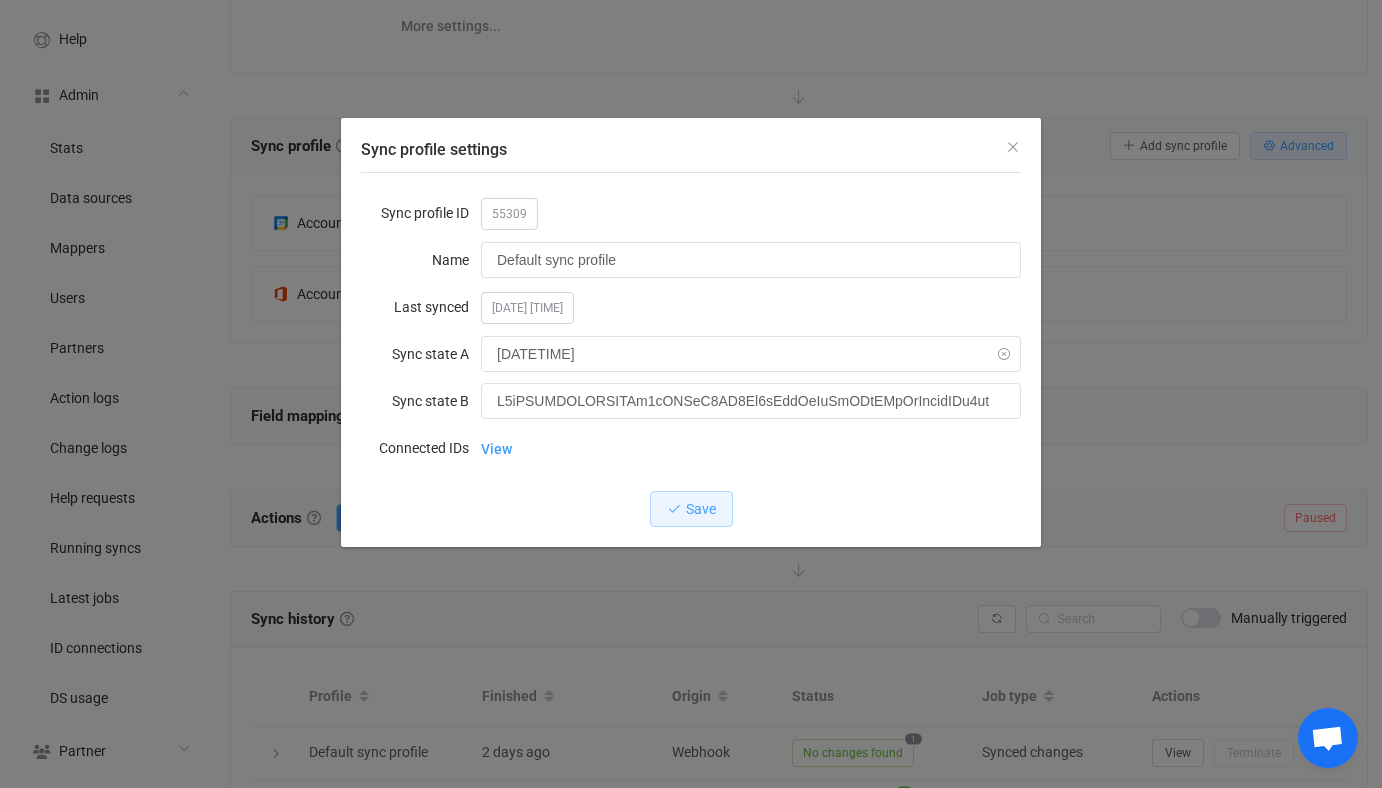 drag, startPoint x: 1020, startPoint y: 364, endPoint x: 1011, endPoint y: 358, distance: 10.816654 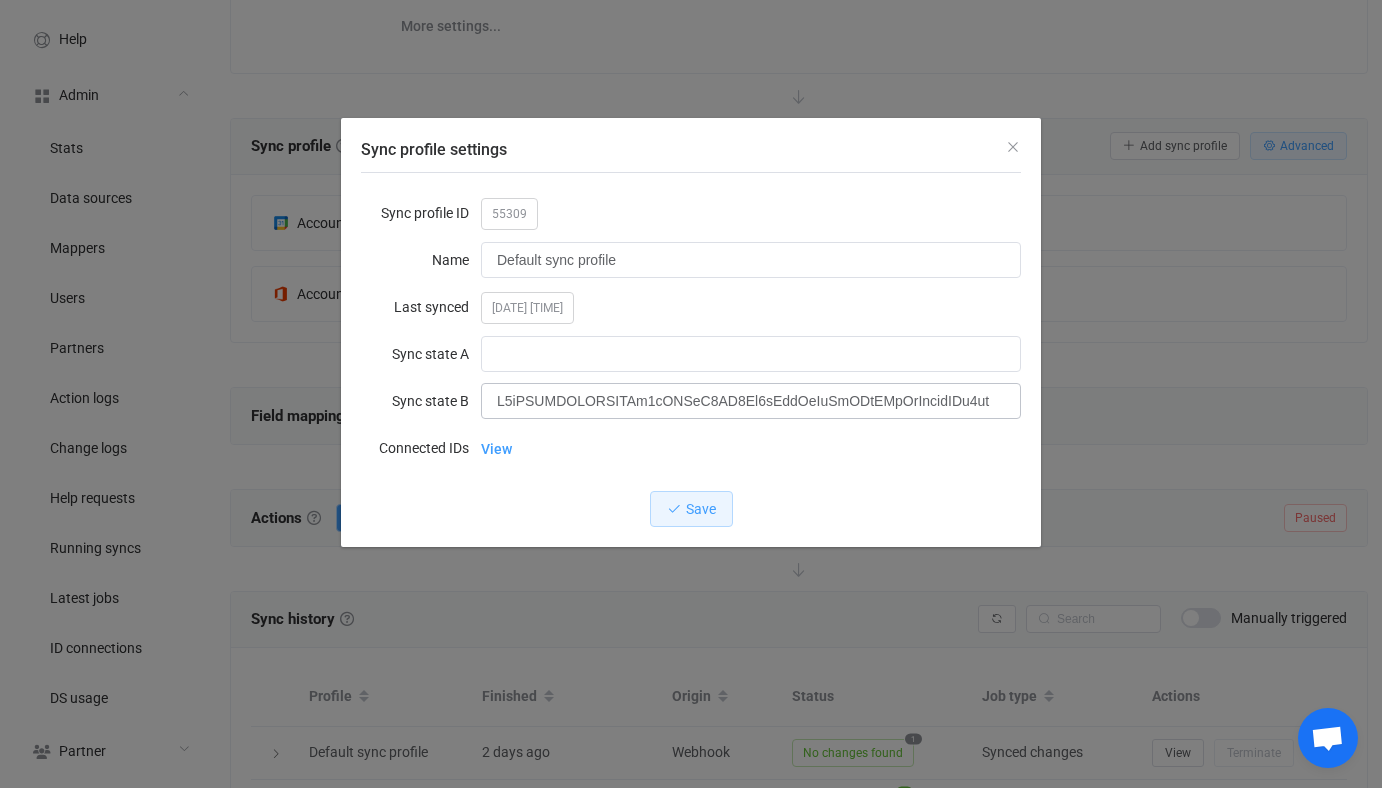 type 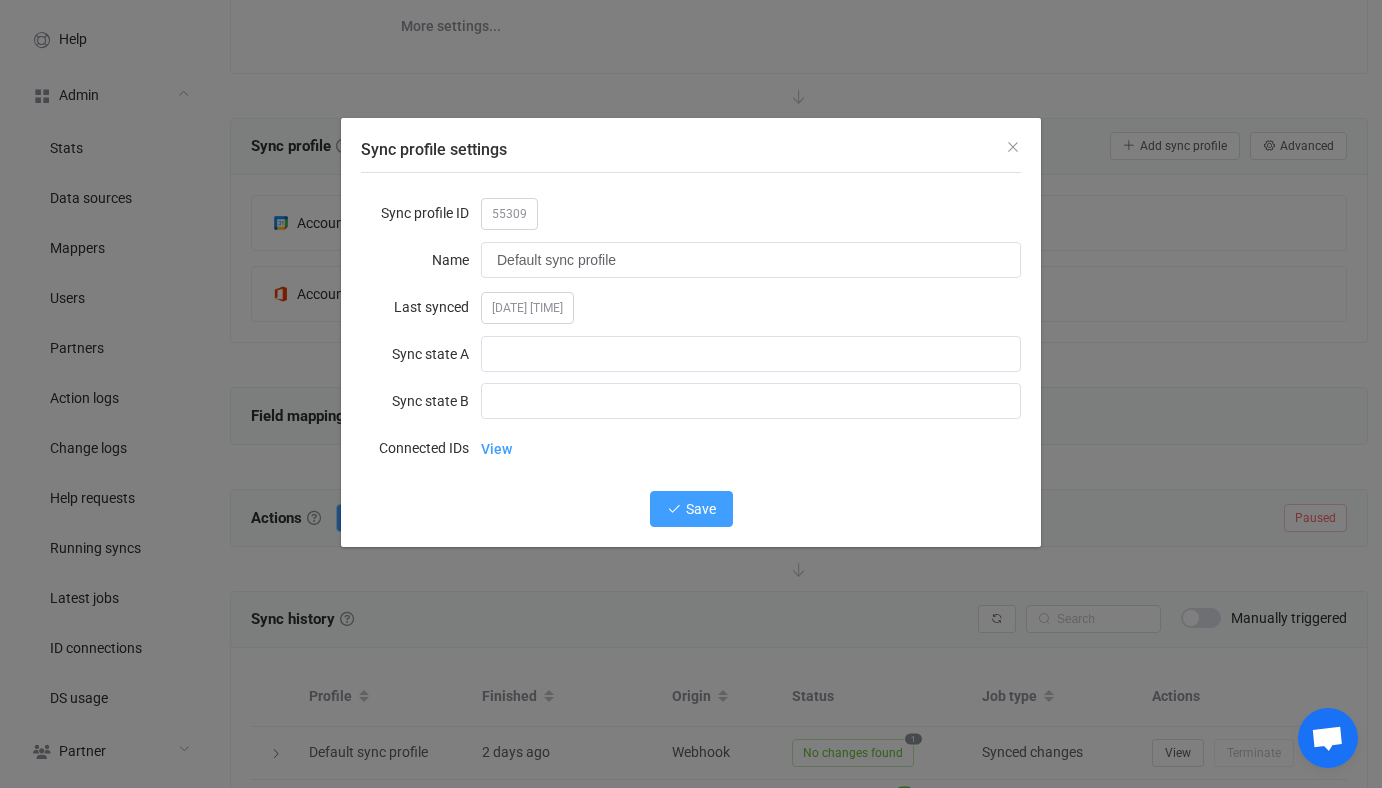 click on "Save" at bounding box center [691, 509] 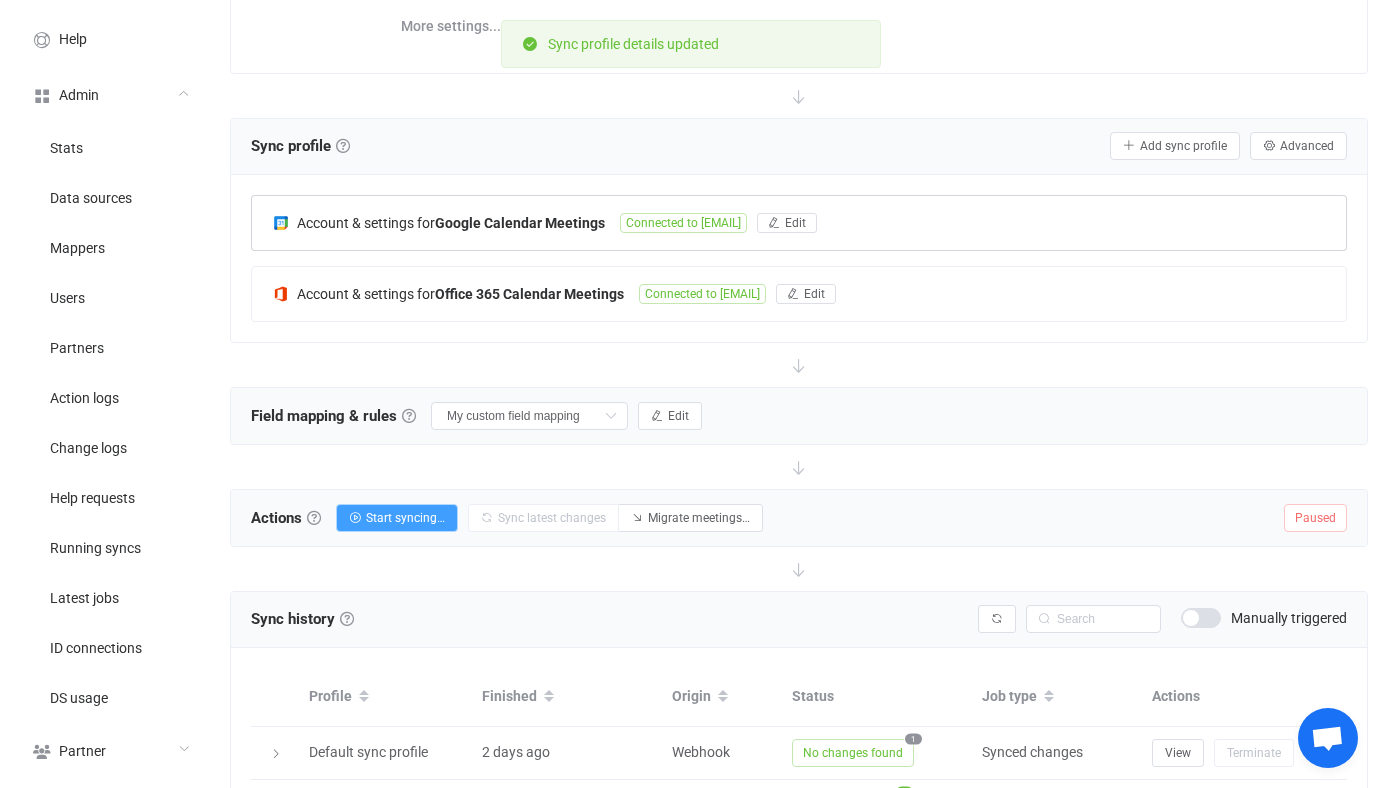 click on "Connected to [EMAIL]" at bounding box center (683, 223) 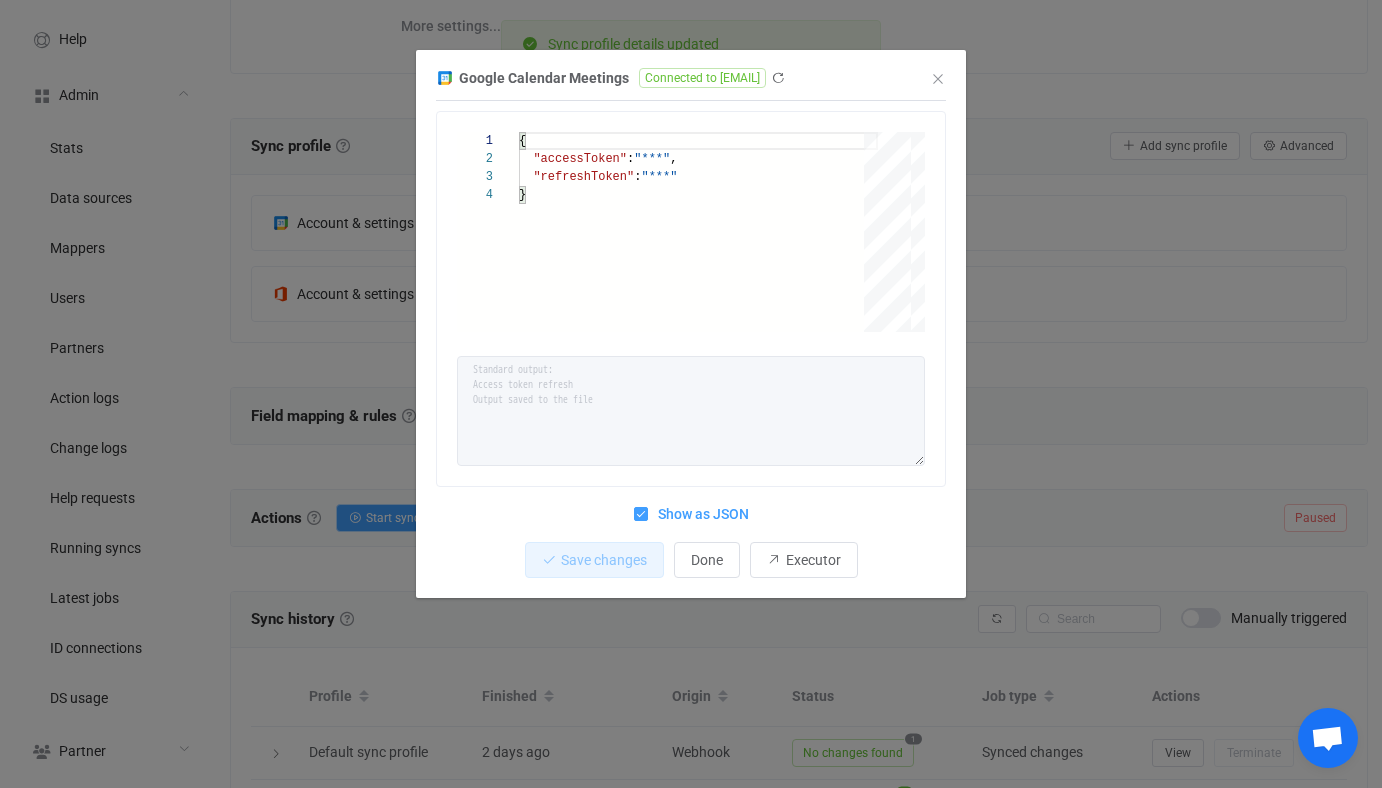 click on "1 2 3 4 { "accessToken" : "***" , "refreshToken" : "***" } { "accessToken": "***", "refreshToken": "***" } Standard output: Access token refresh Output saved to the file Show as JSON" at bounding box center (691, 319) 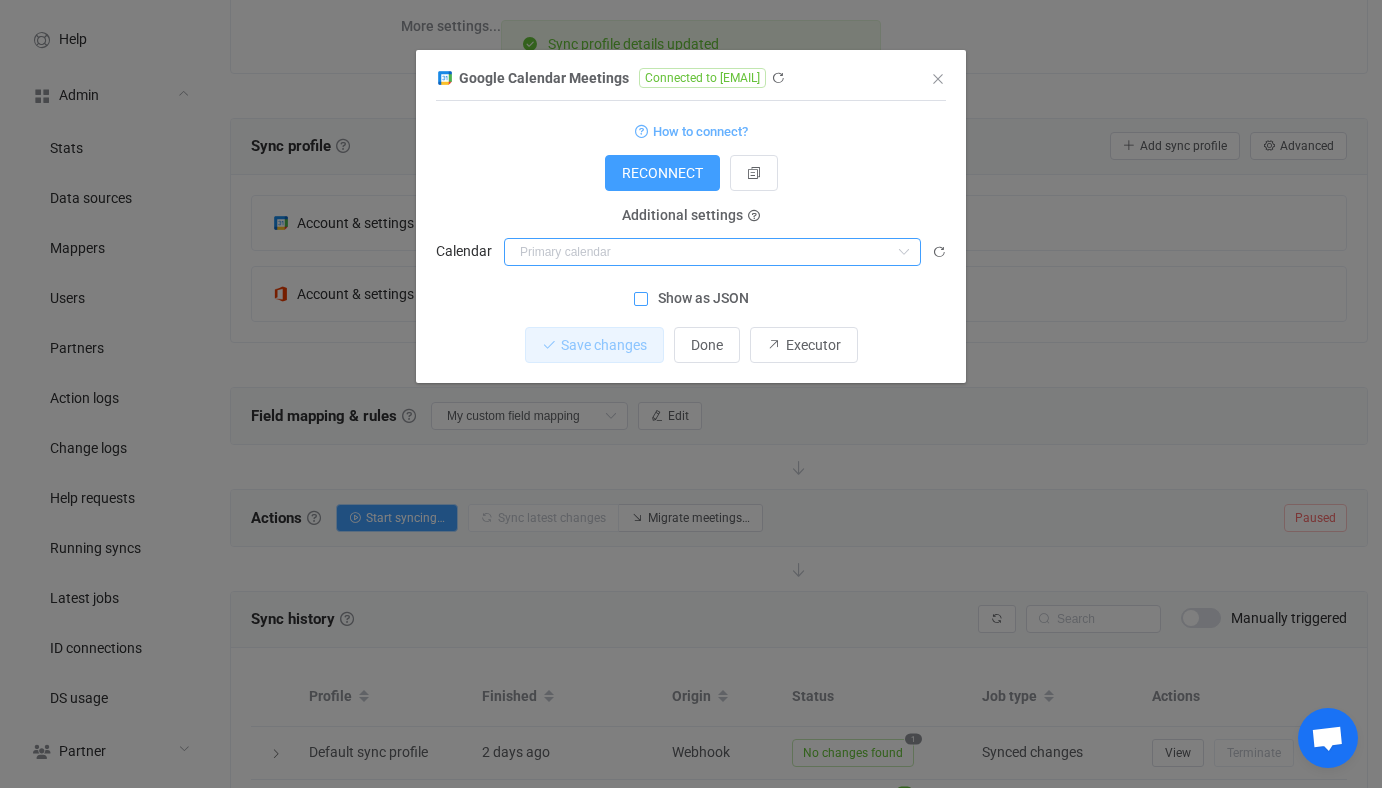 click at bounding box center [712, 252] 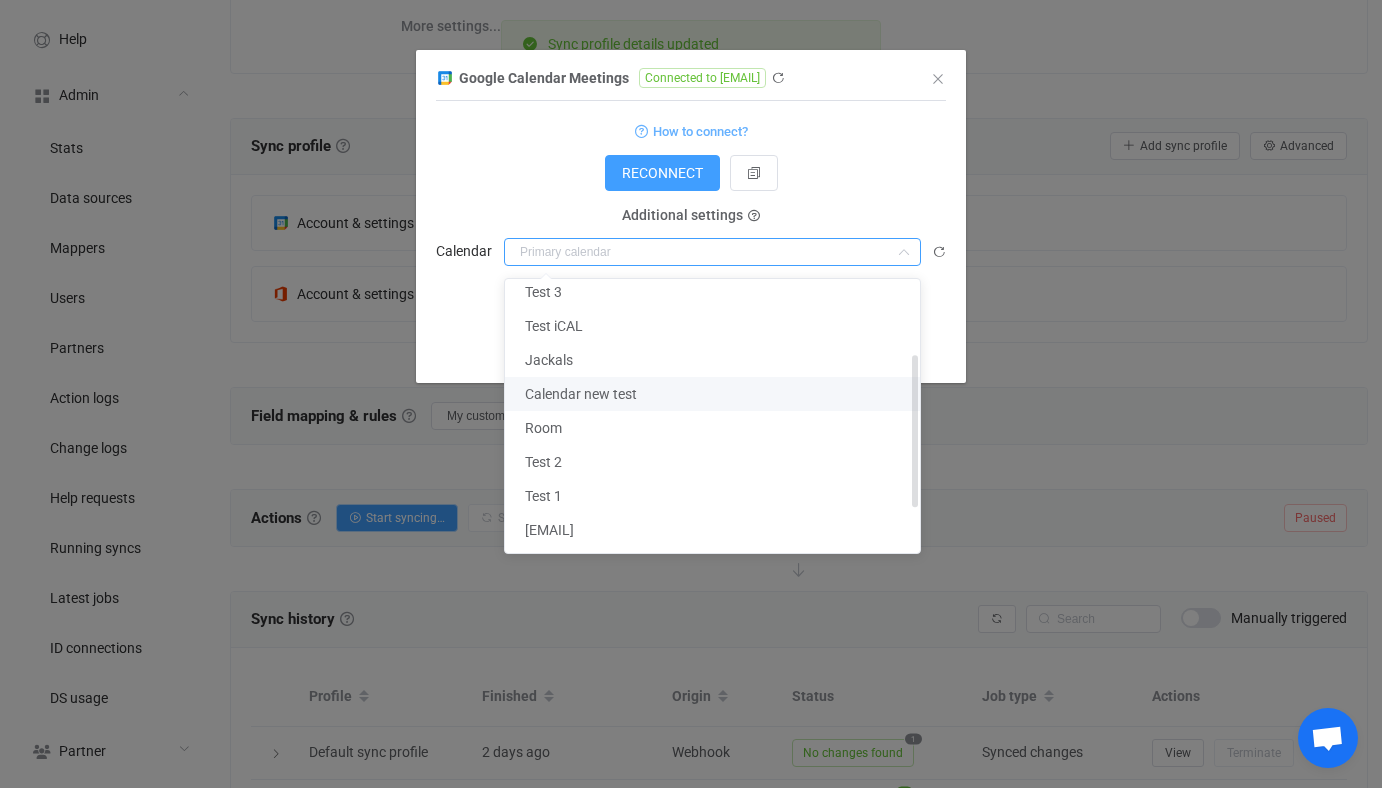 scroll, scrollTop: 0, scrollLeft: 0, axis: both 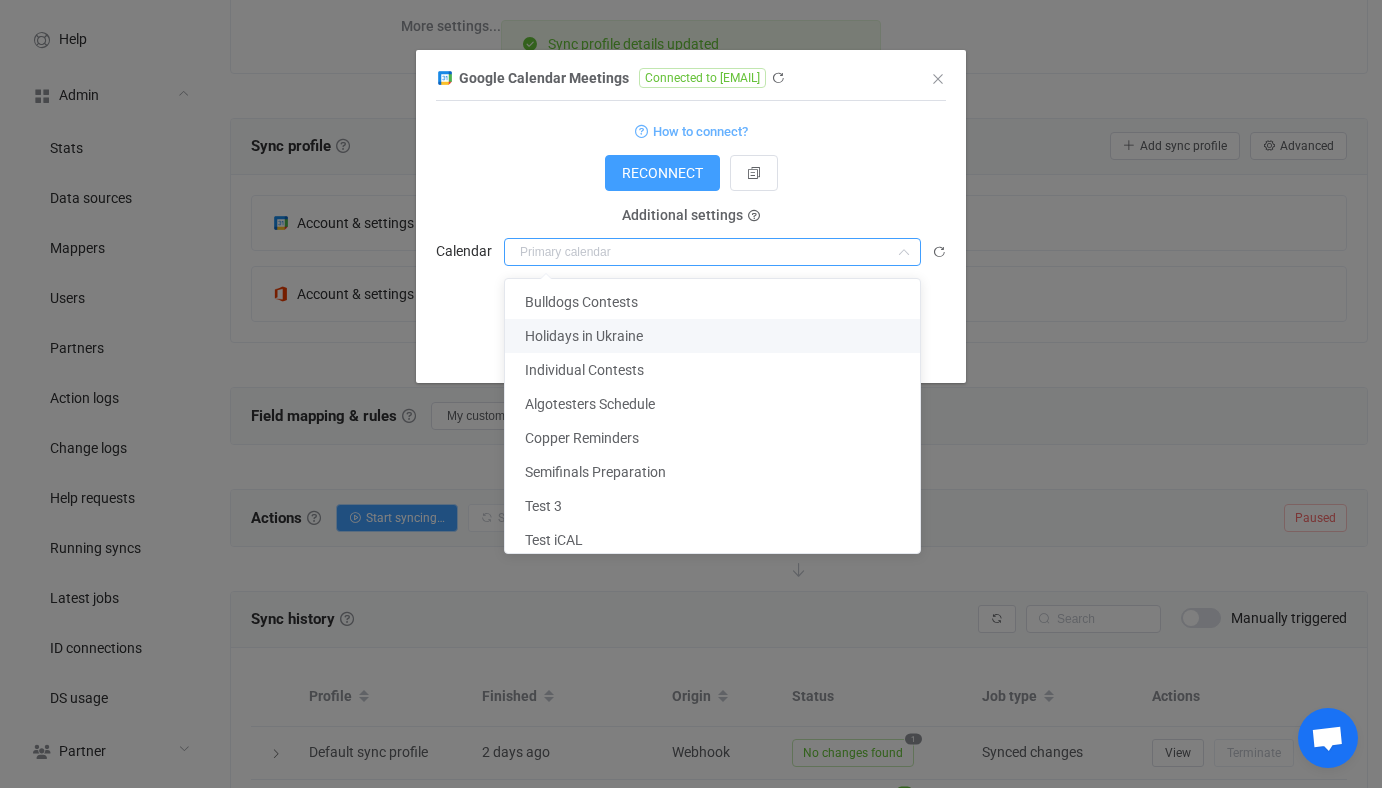click on "Google Calendar Meetings Connected to [EMAIL] 1 { "accessToken": "***", "refreshToken": "***" } { "accessToken": "***", "refreshToken": "***" } Standard output: Access token refresh Output saved to the file How to connect? RECONNECT Service account Service account JSON Service account Admin email User group User group Nothing found or no access Additional settings User email Nothing found or no access Additional settings Calendar Show as JSON Save changes Done Executor" at bounding box center [691, 394] 